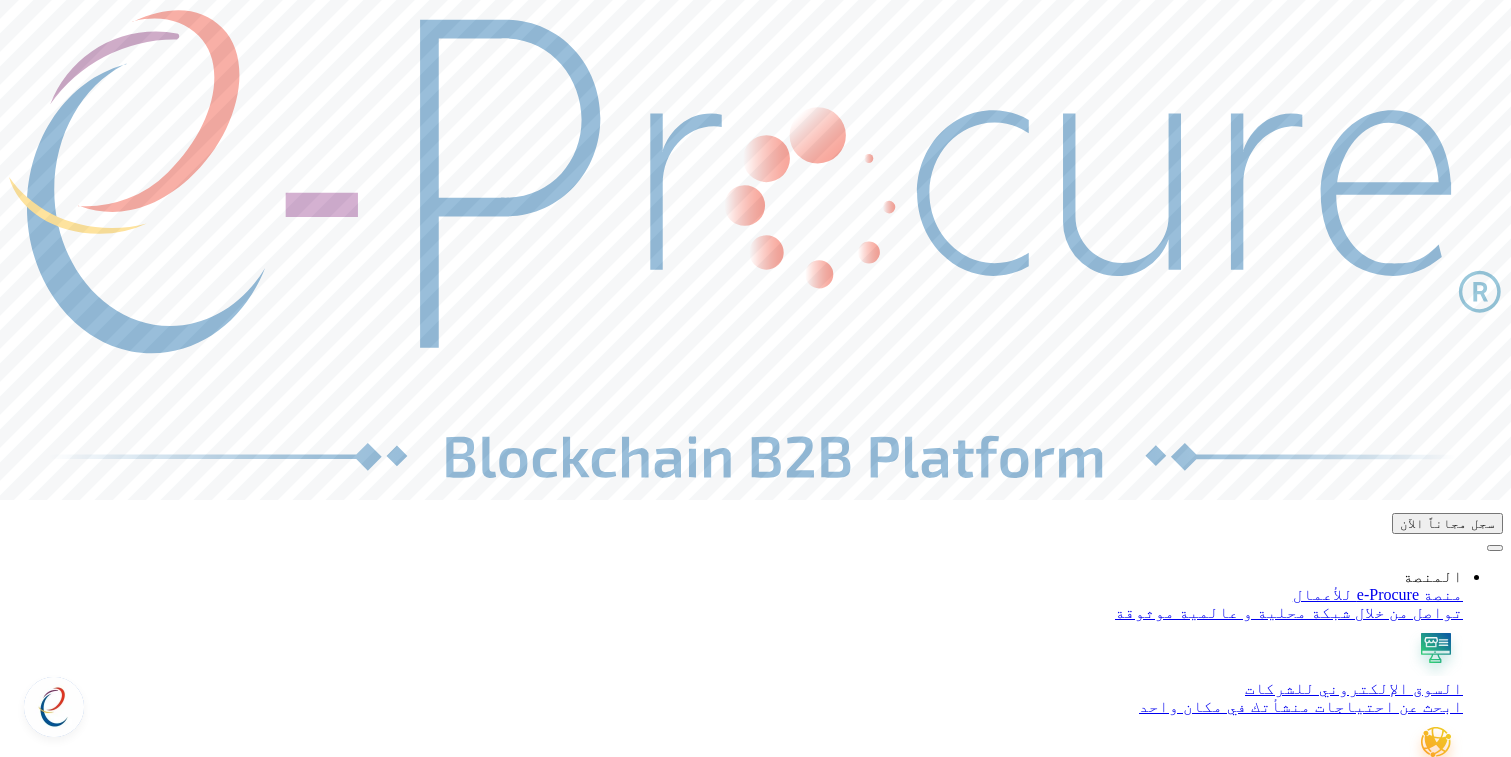 scroll, scrollTop: 0, scrollLeft: 0, axis: both 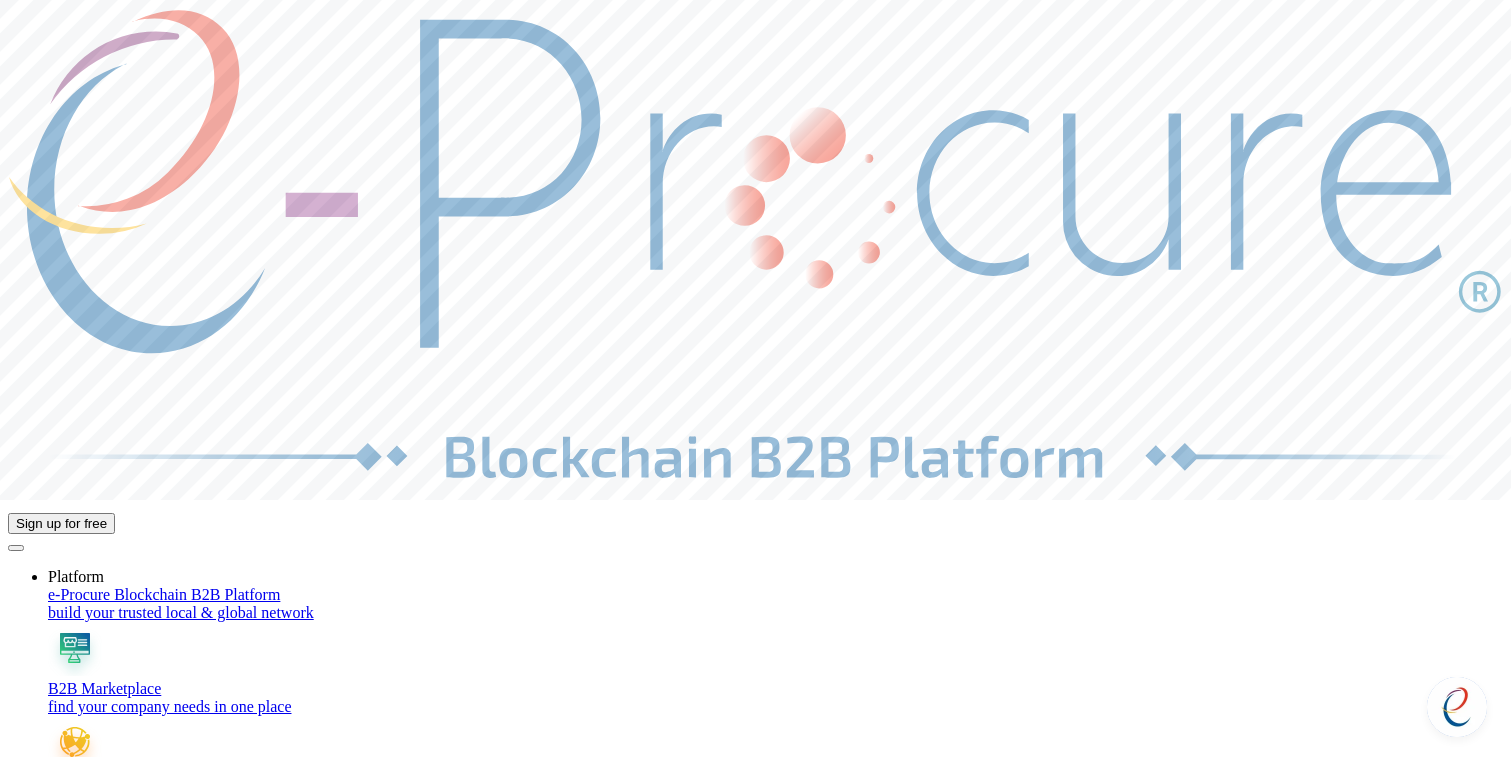 click on "Sign up for free" at bounding box center (118, 6164) 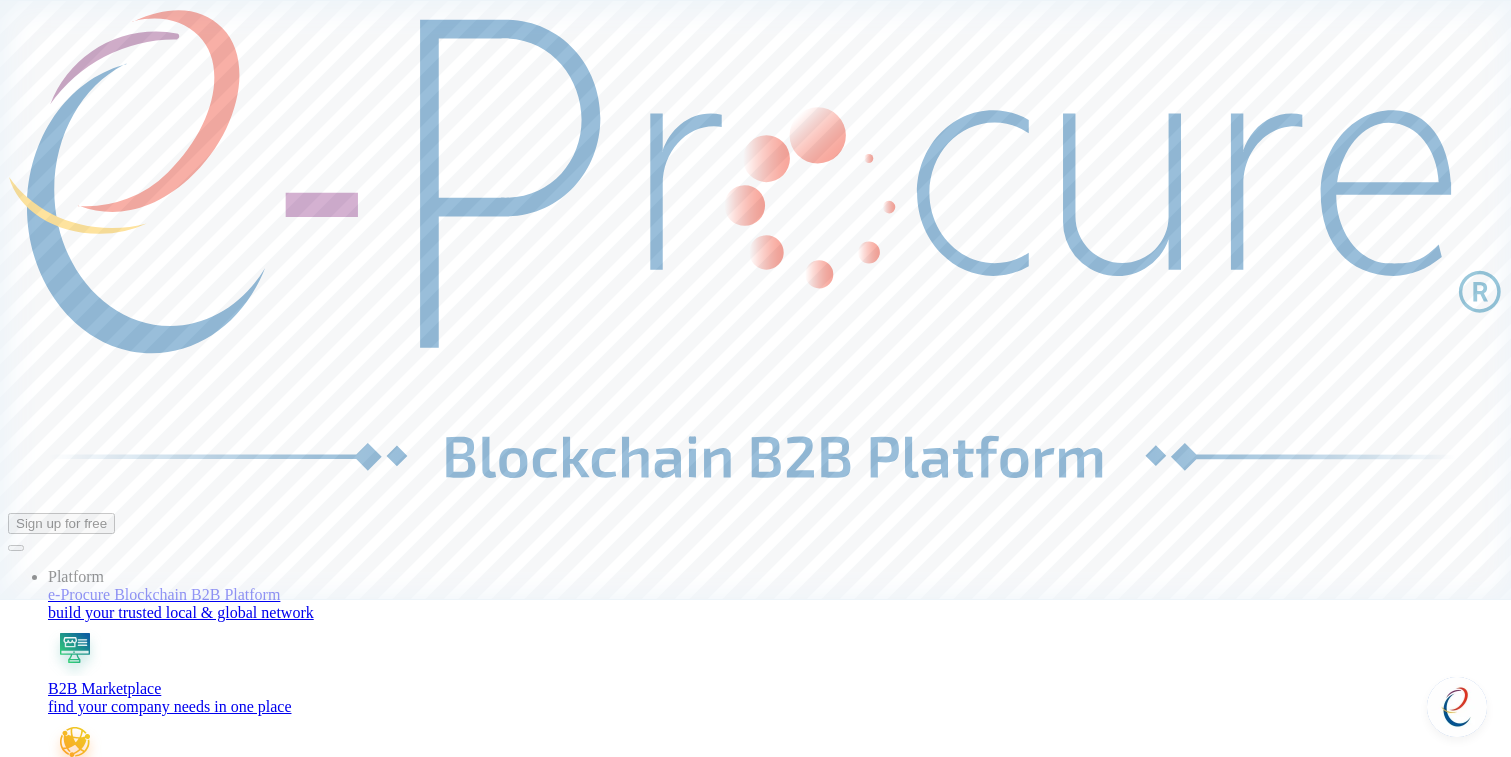 scroll, scrollTop: 0, scrollLeft: 0, axis: both 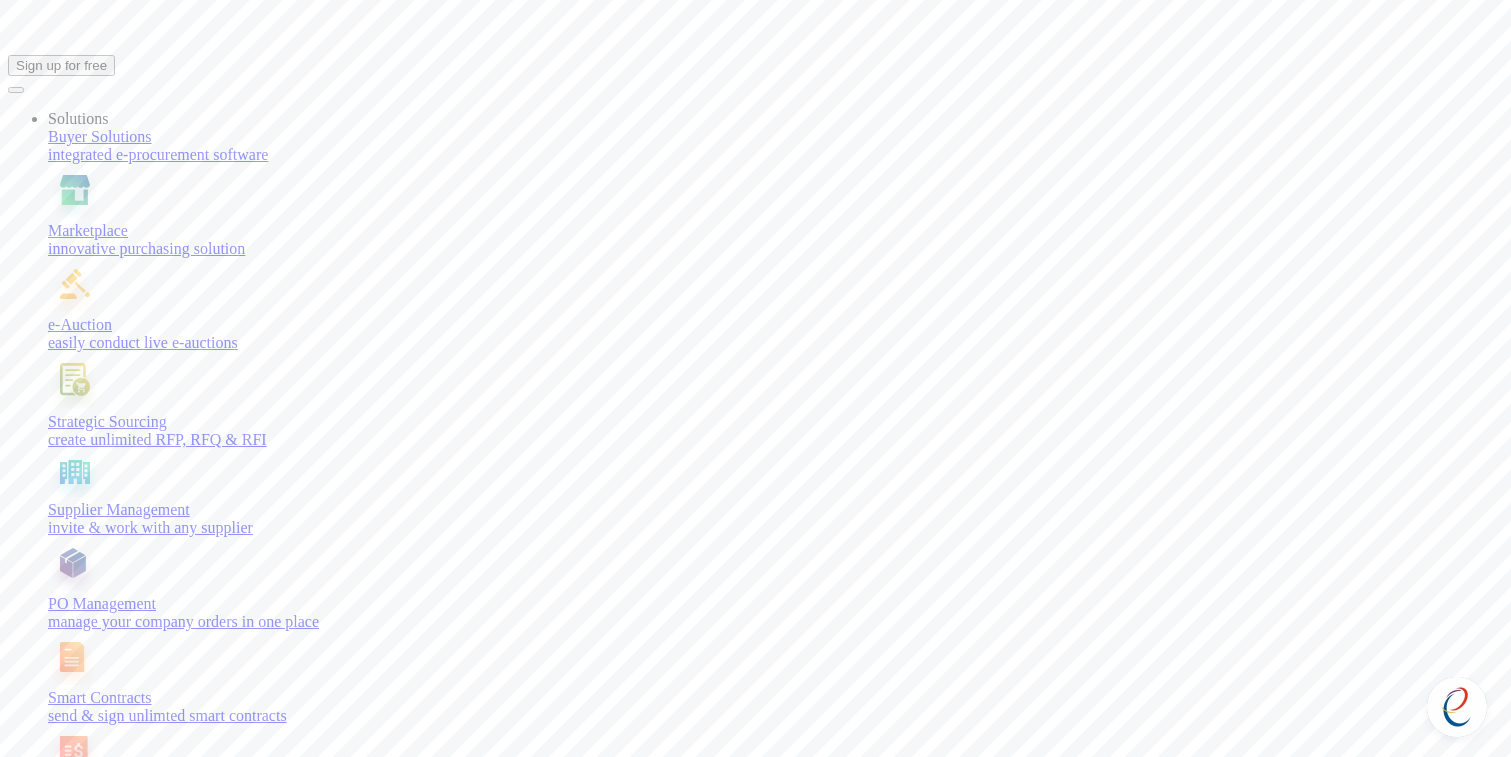 click on "Get Started" at bounding box center (755, 5235) 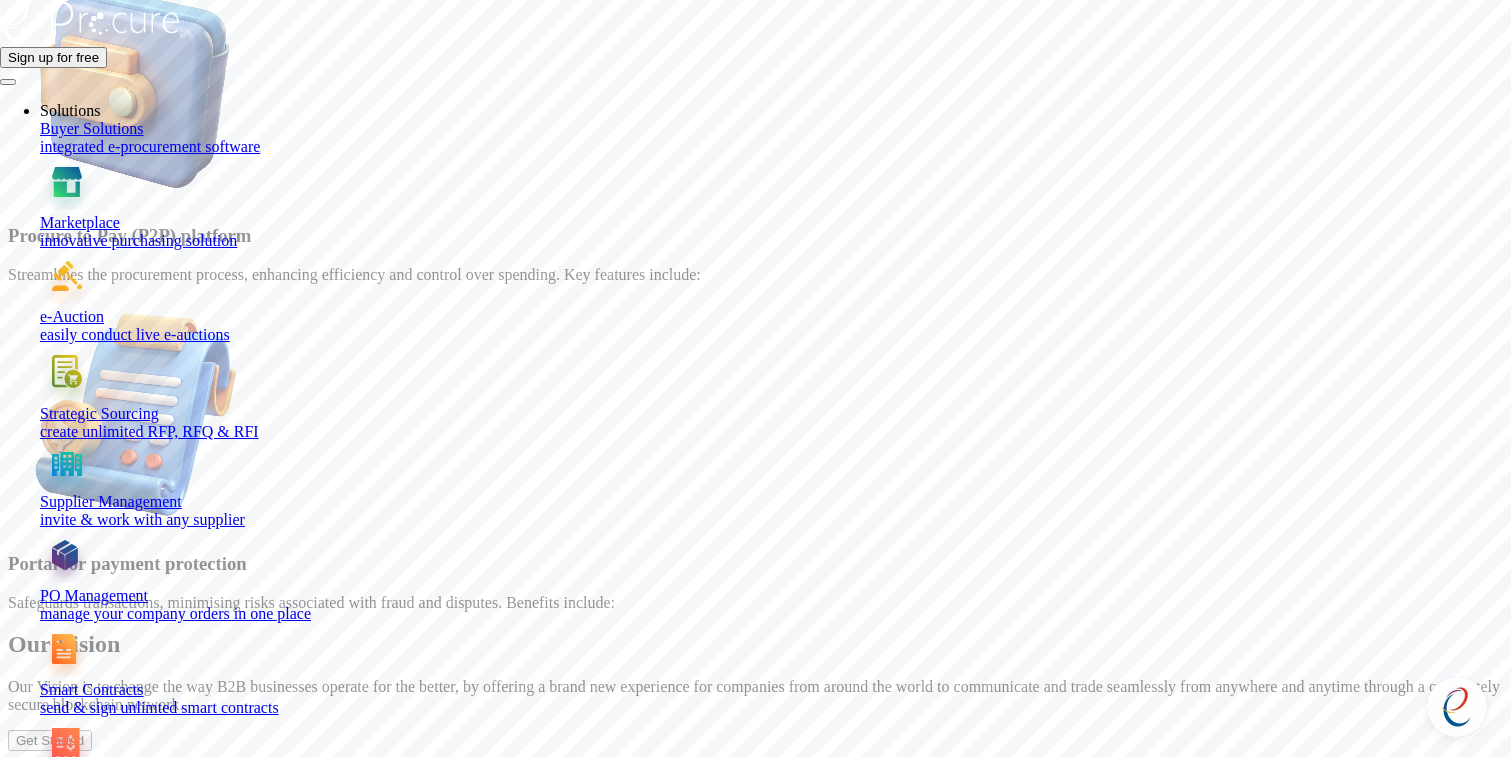 scroll, scrollTop: 1005, scrollLeft: 0, axis: vertical 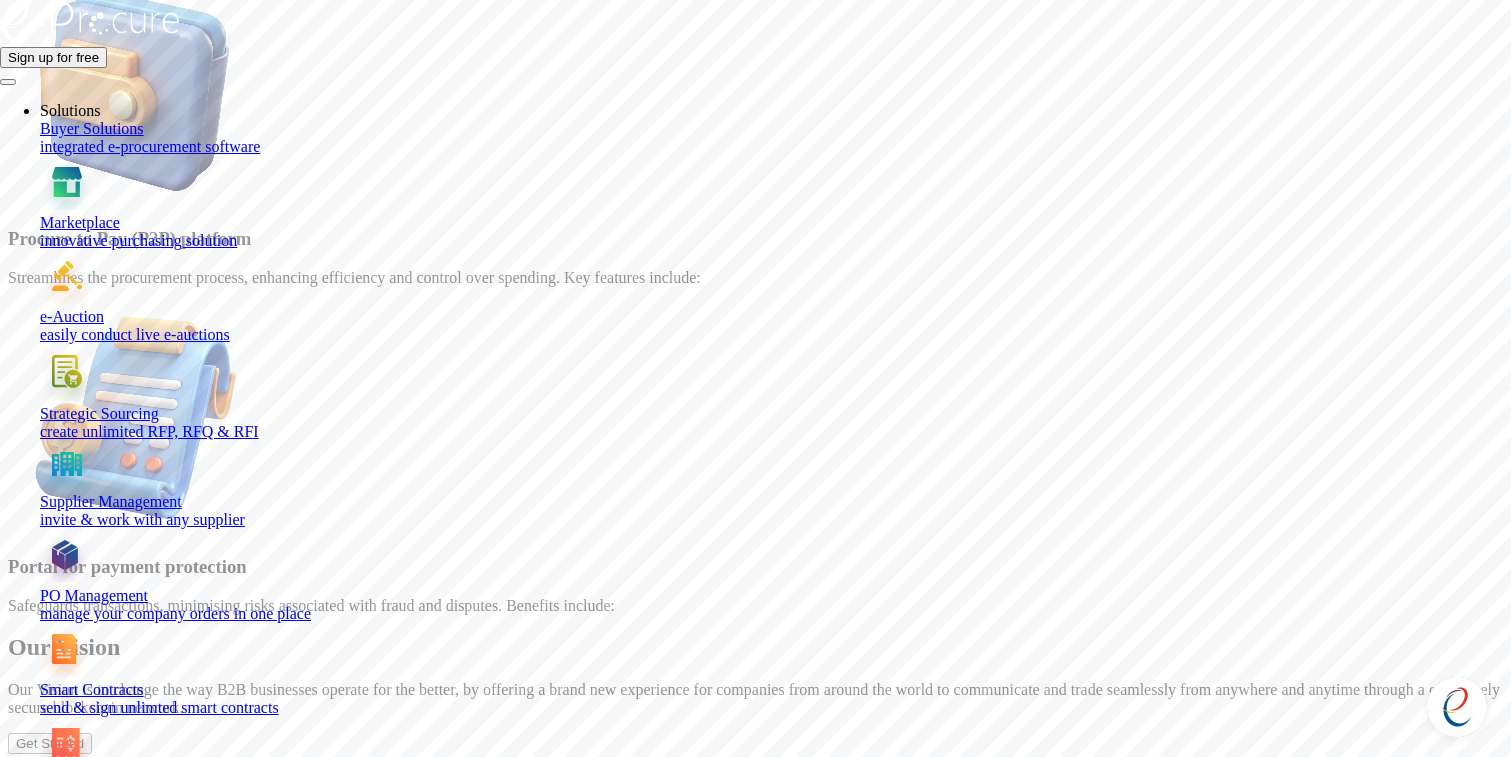 click on "العربية" at bounding box center [104, 4673] 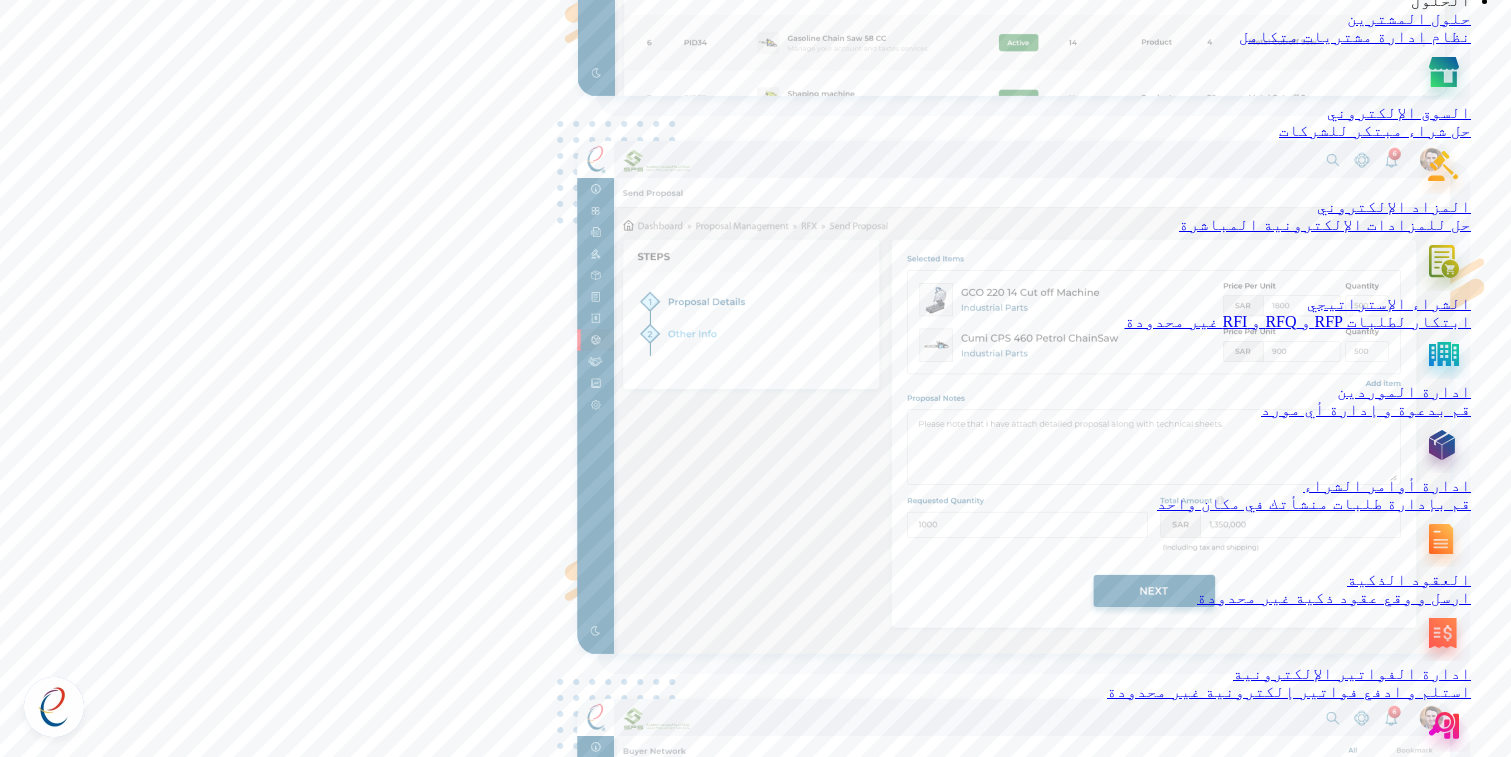 scroll, scrollTop: 5720, scrollLeft: 0, axis: vertical 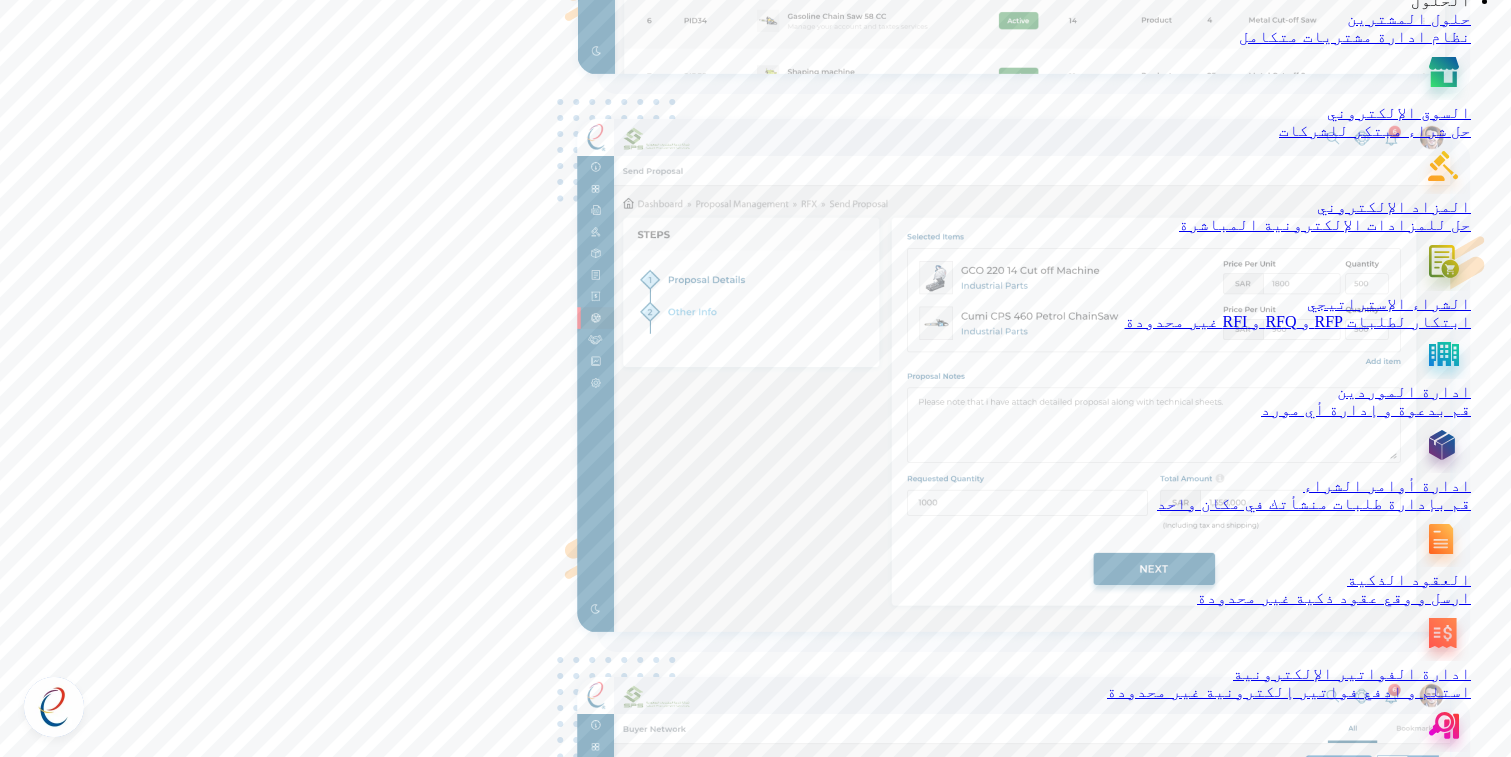 click on "©  2025   e-Procure. جميع الحقوق محفوظة." at bounding box center [1358, 7024] 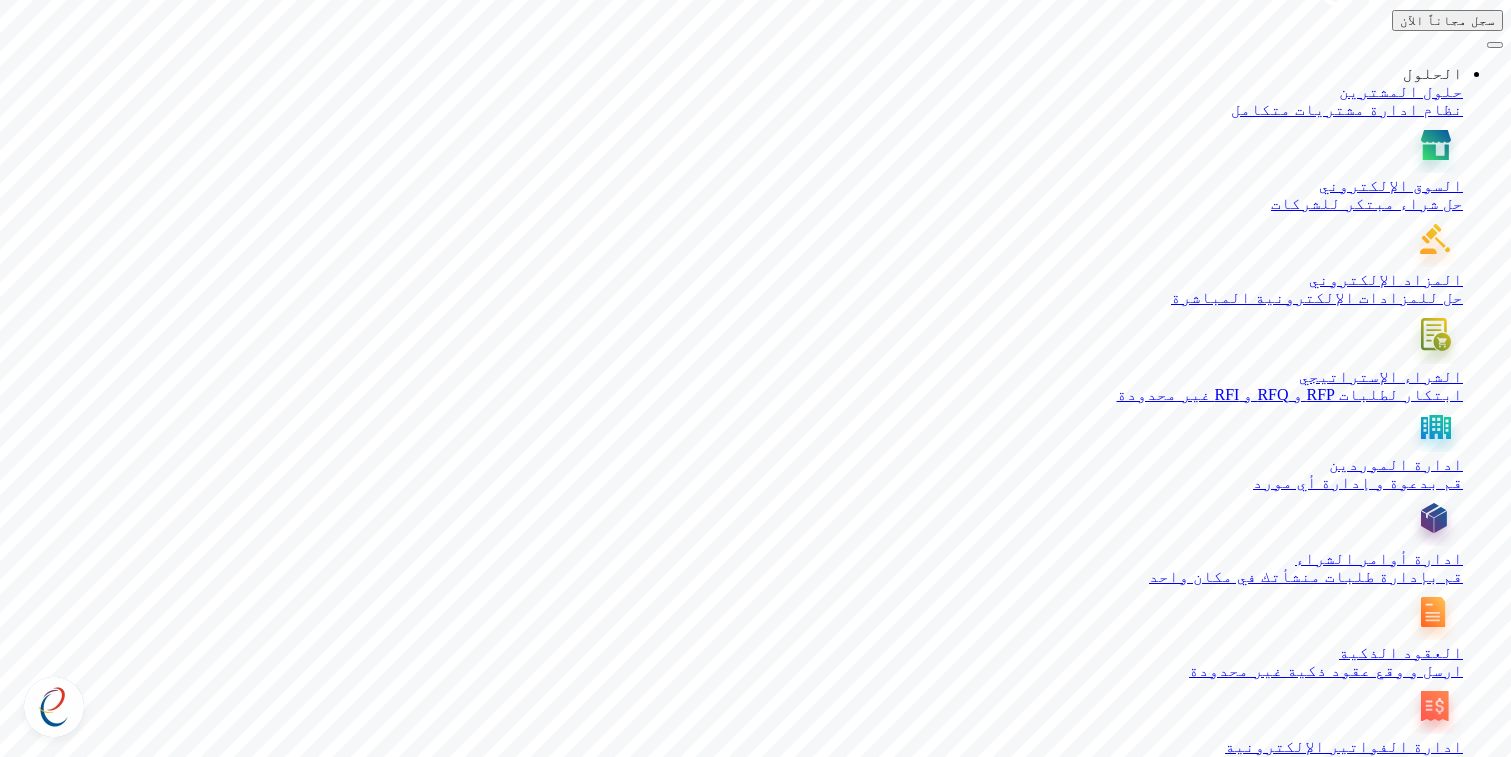 scroll, scrollTop: 0, scrollLeft: 0, axis: both 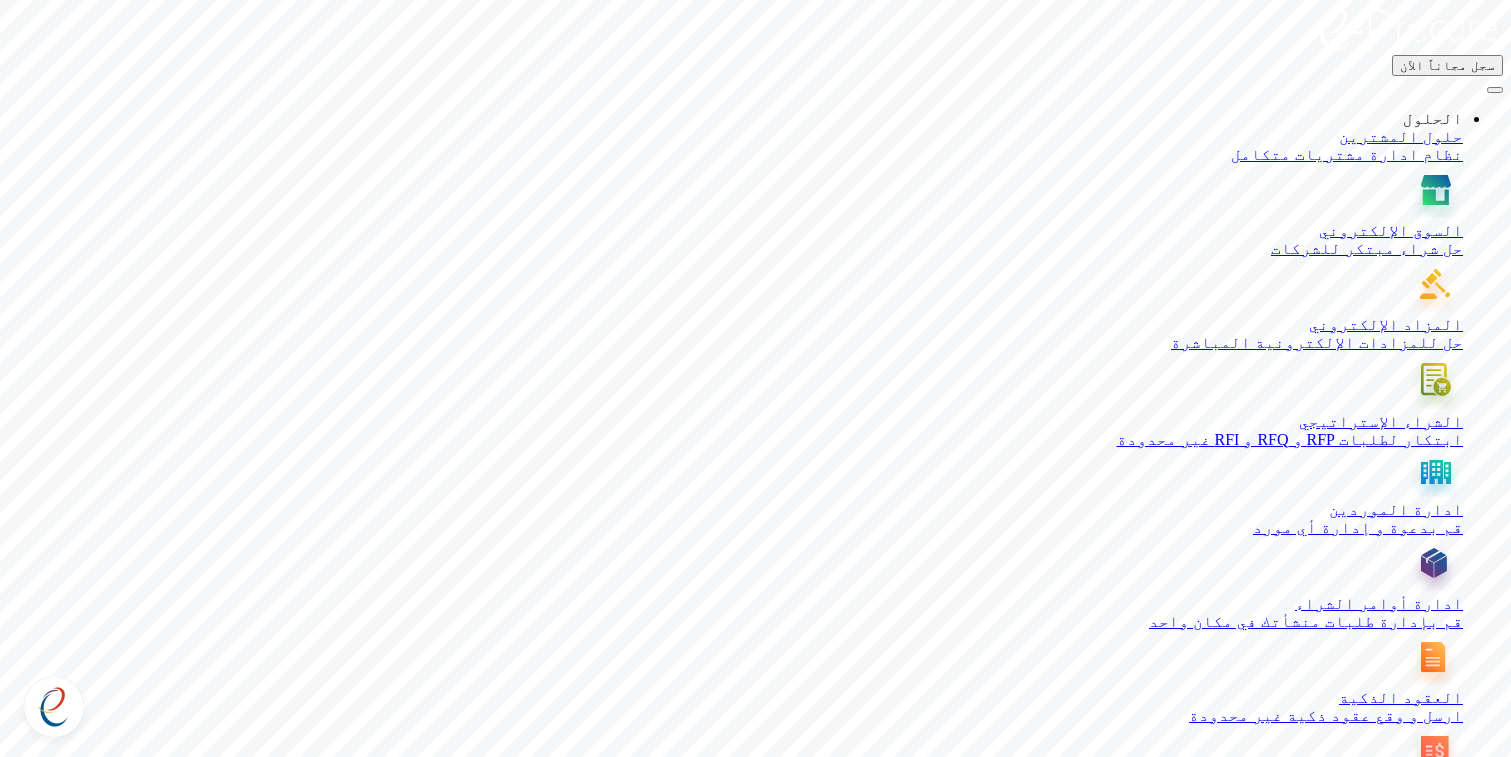 click on "English" at bounding box center (1398, 4681) 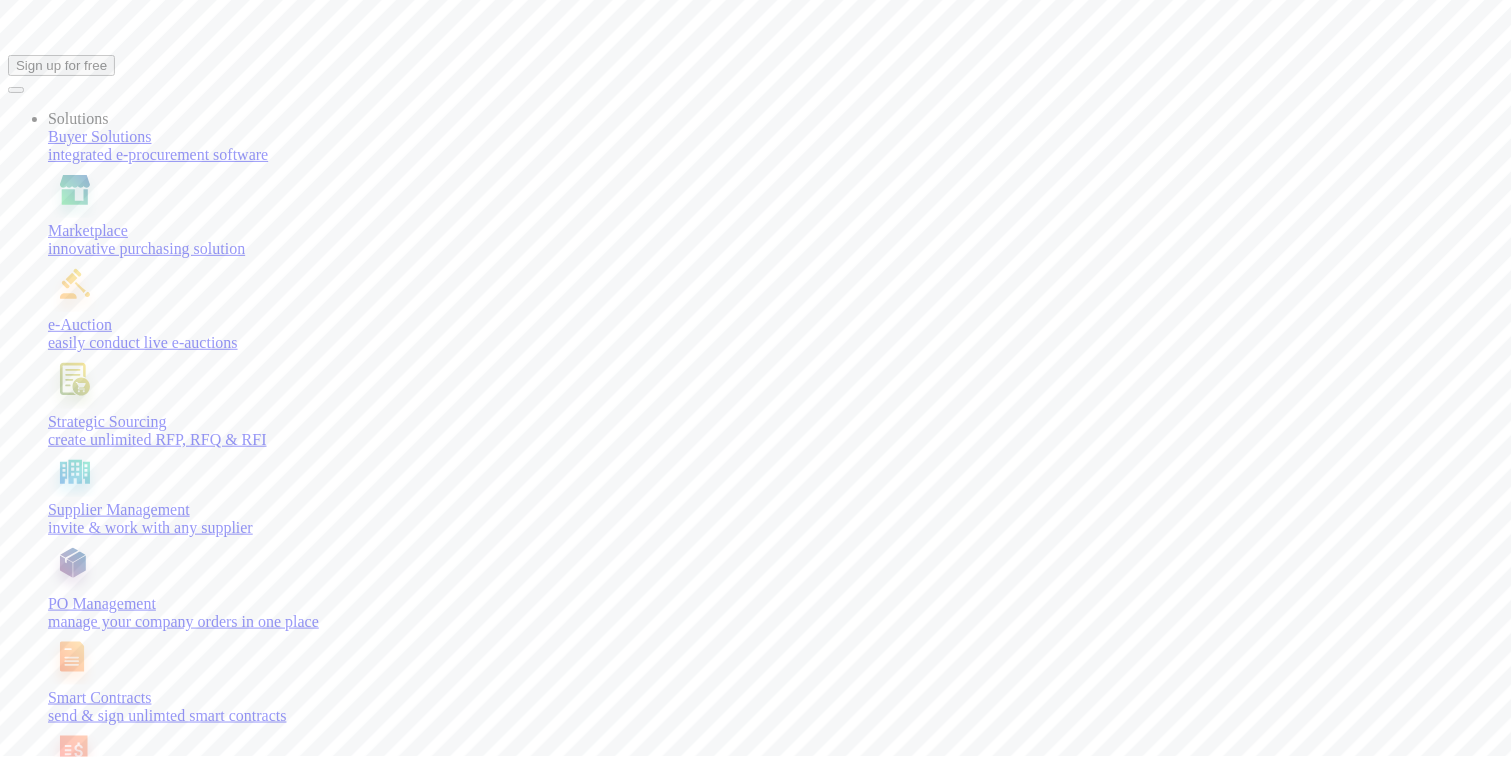 scroll, scrollTop: 0, scrollLeft: 0, axis: both 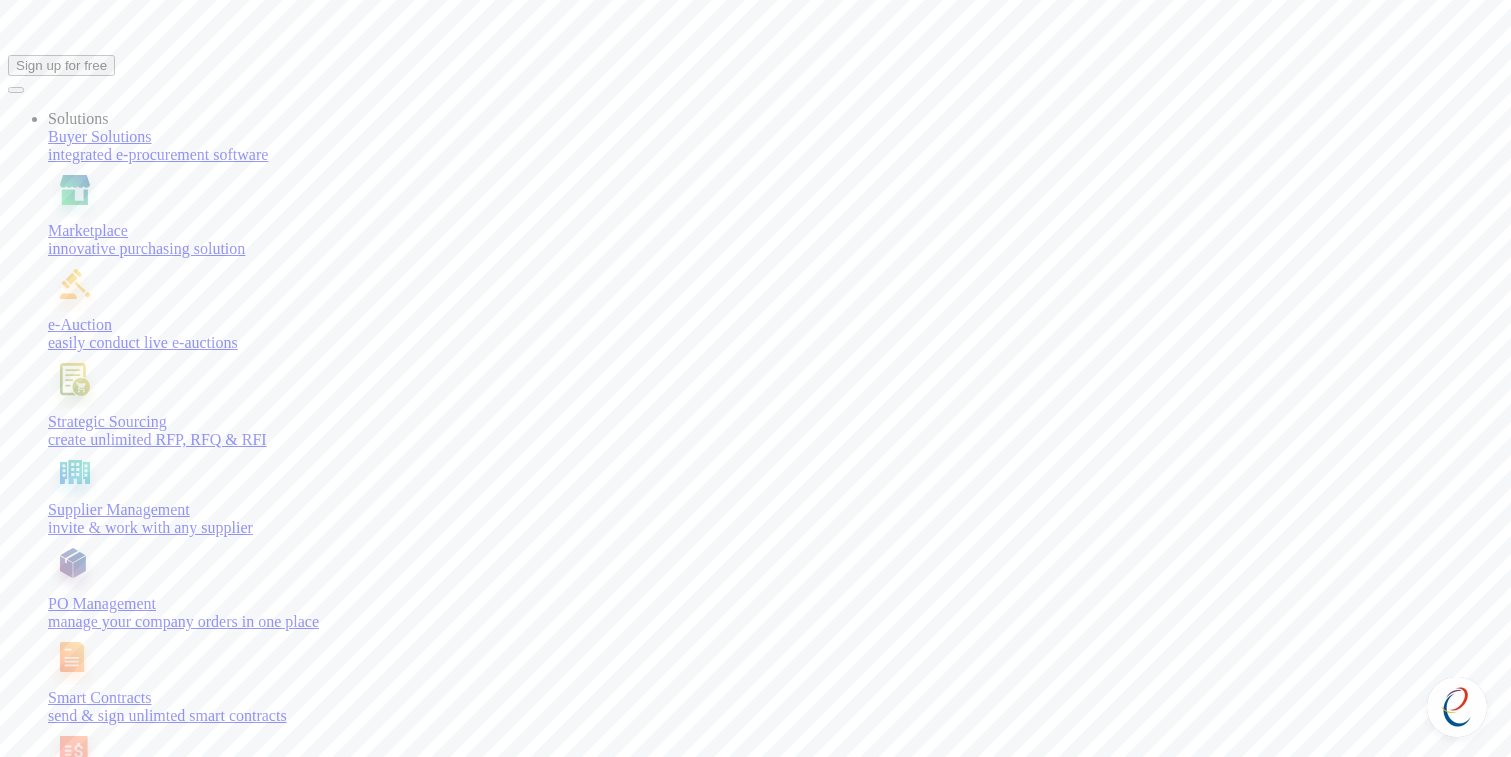 click on "Get Started" at bounding box center (50, 5235) 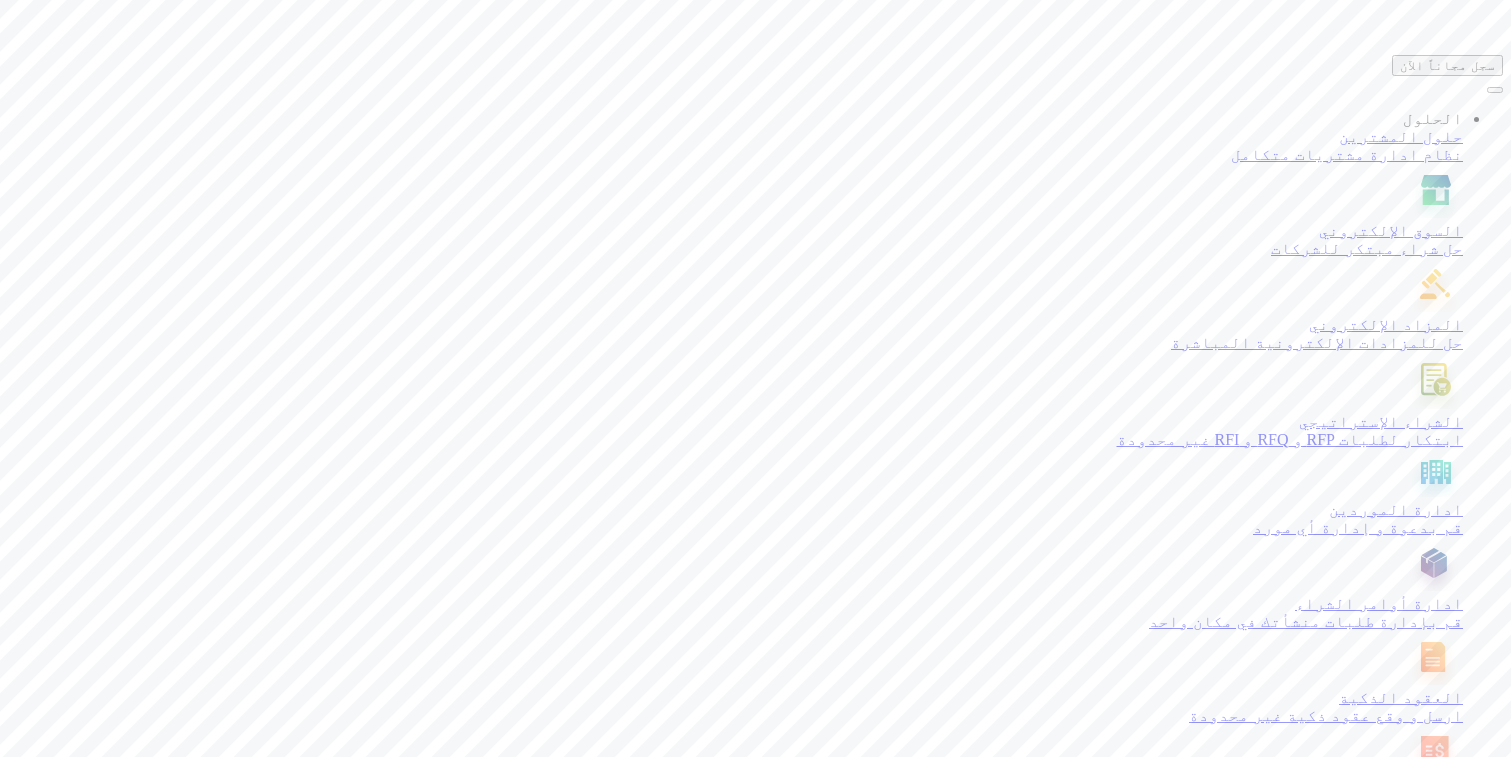 scroll, scrollTop: 0, scrollLeft: 0, axis: both 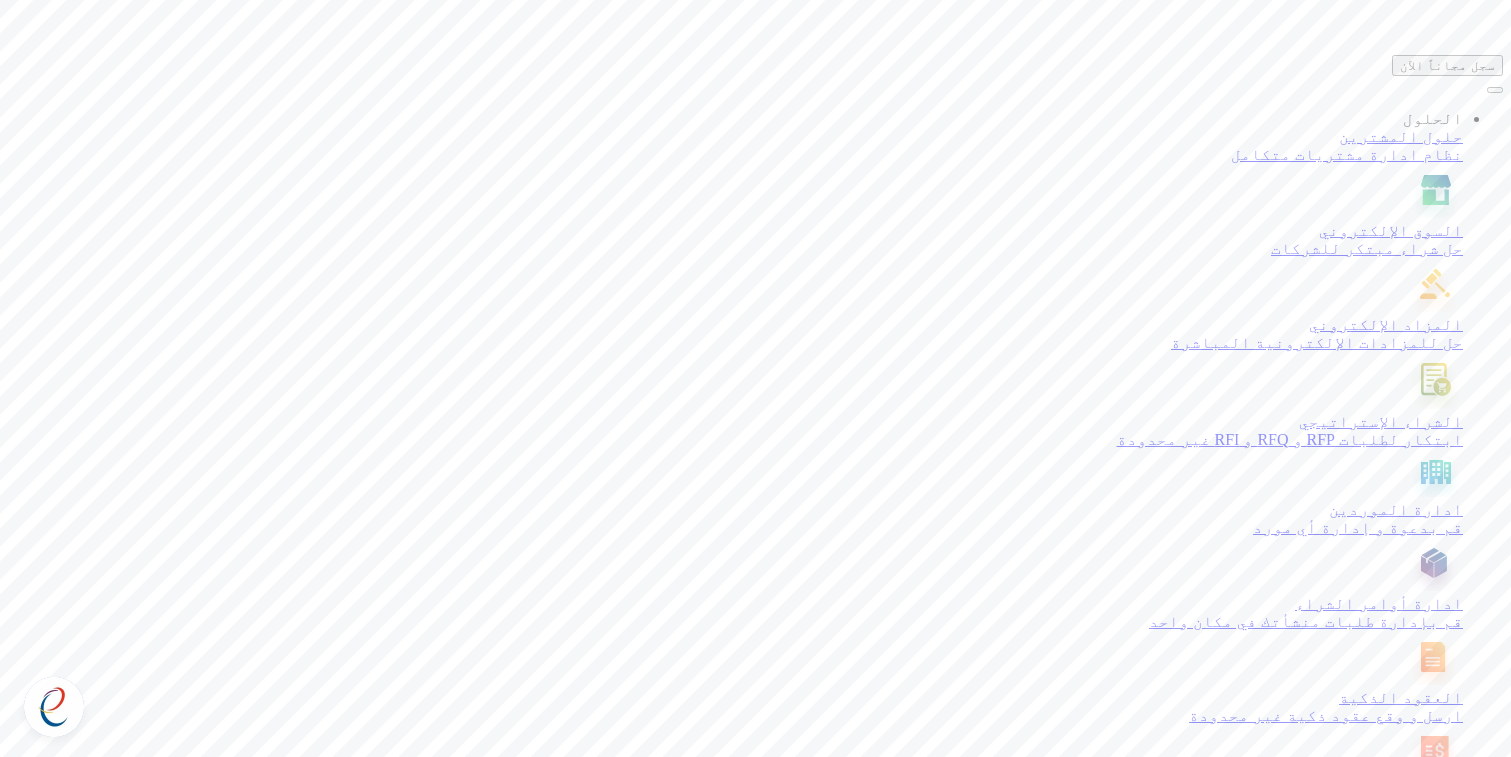 click on "English" at bounding box center (715, 4682) 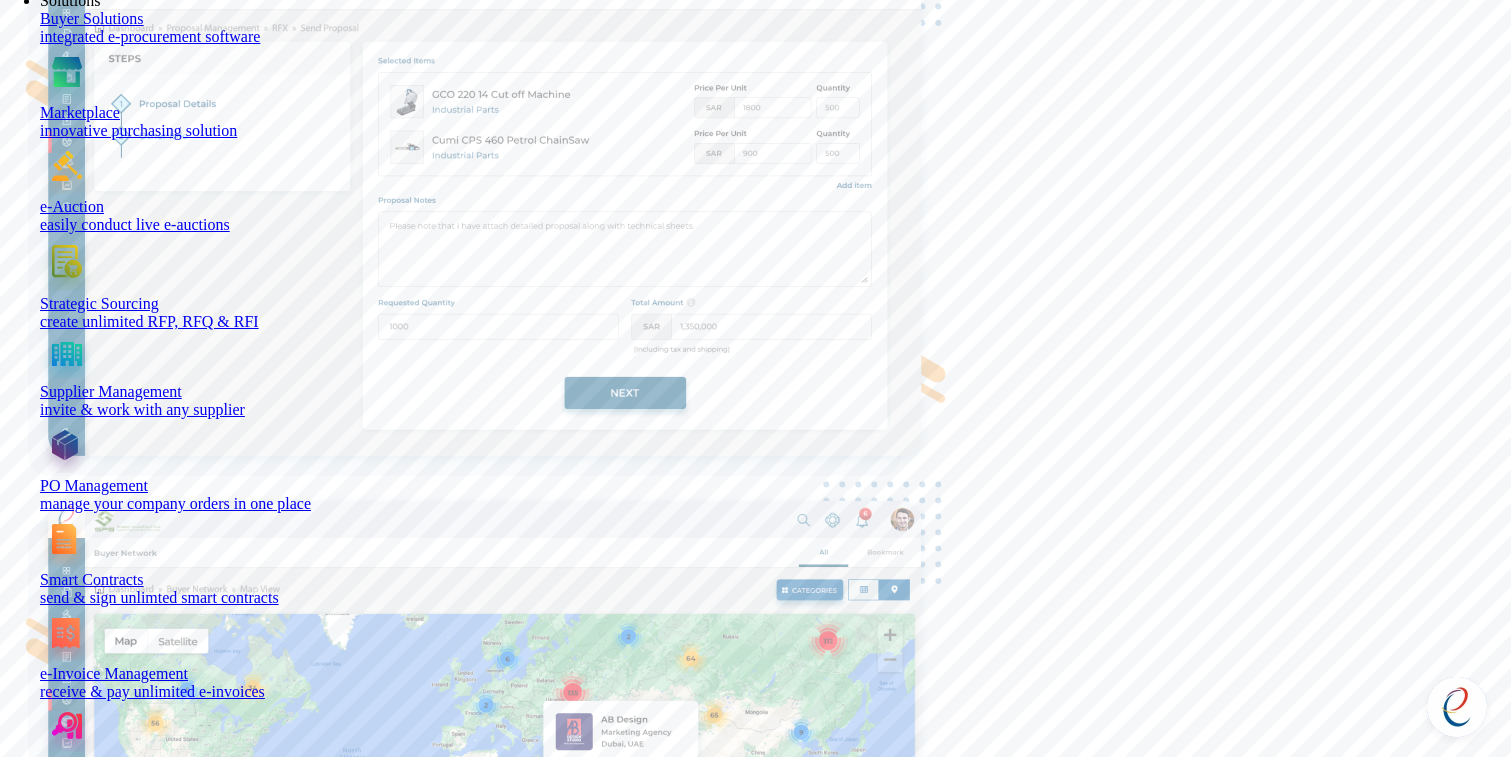 scroll, scrollTop: 5896, scrollLeft: 0, axis: vertical 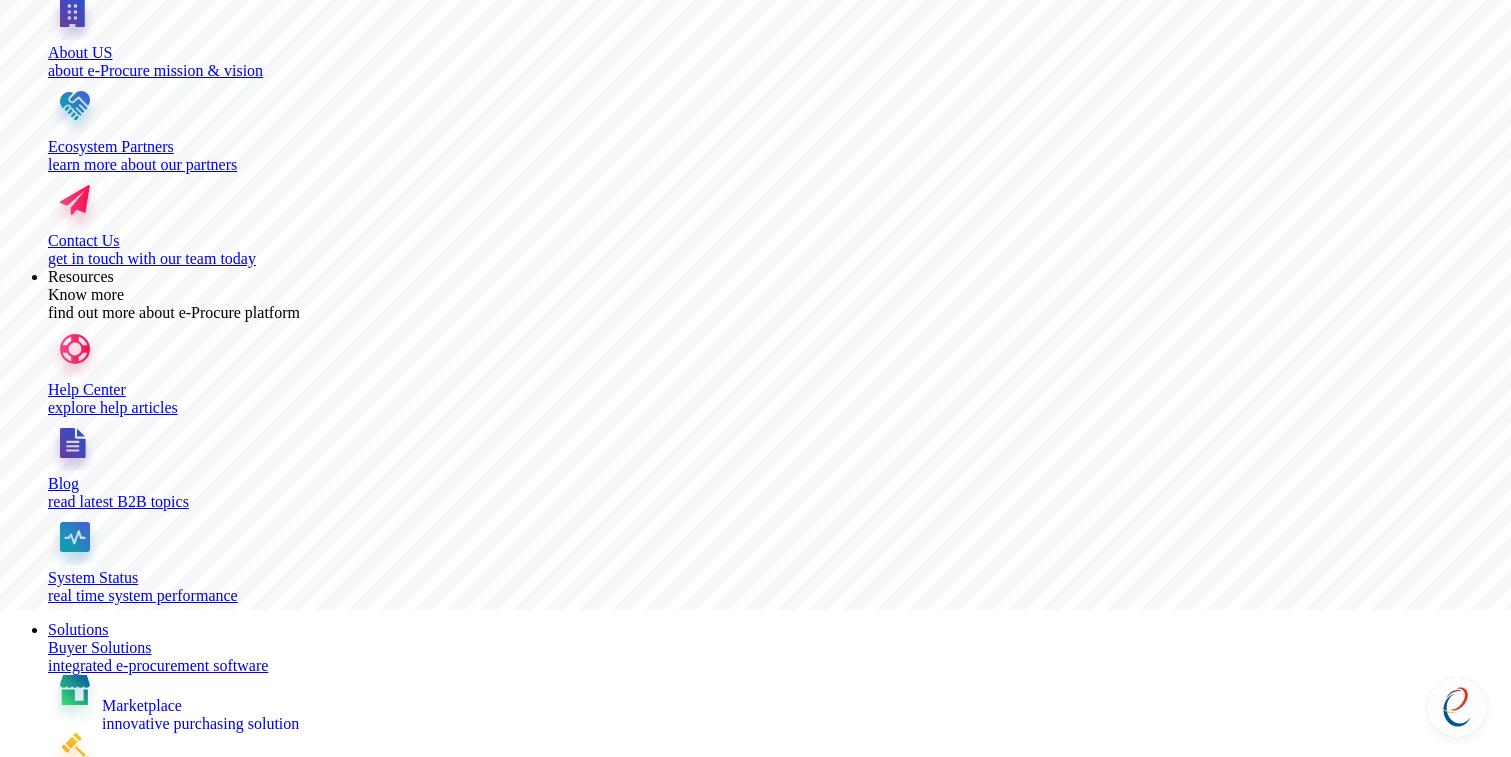 click at bounding box center (1457, 707) 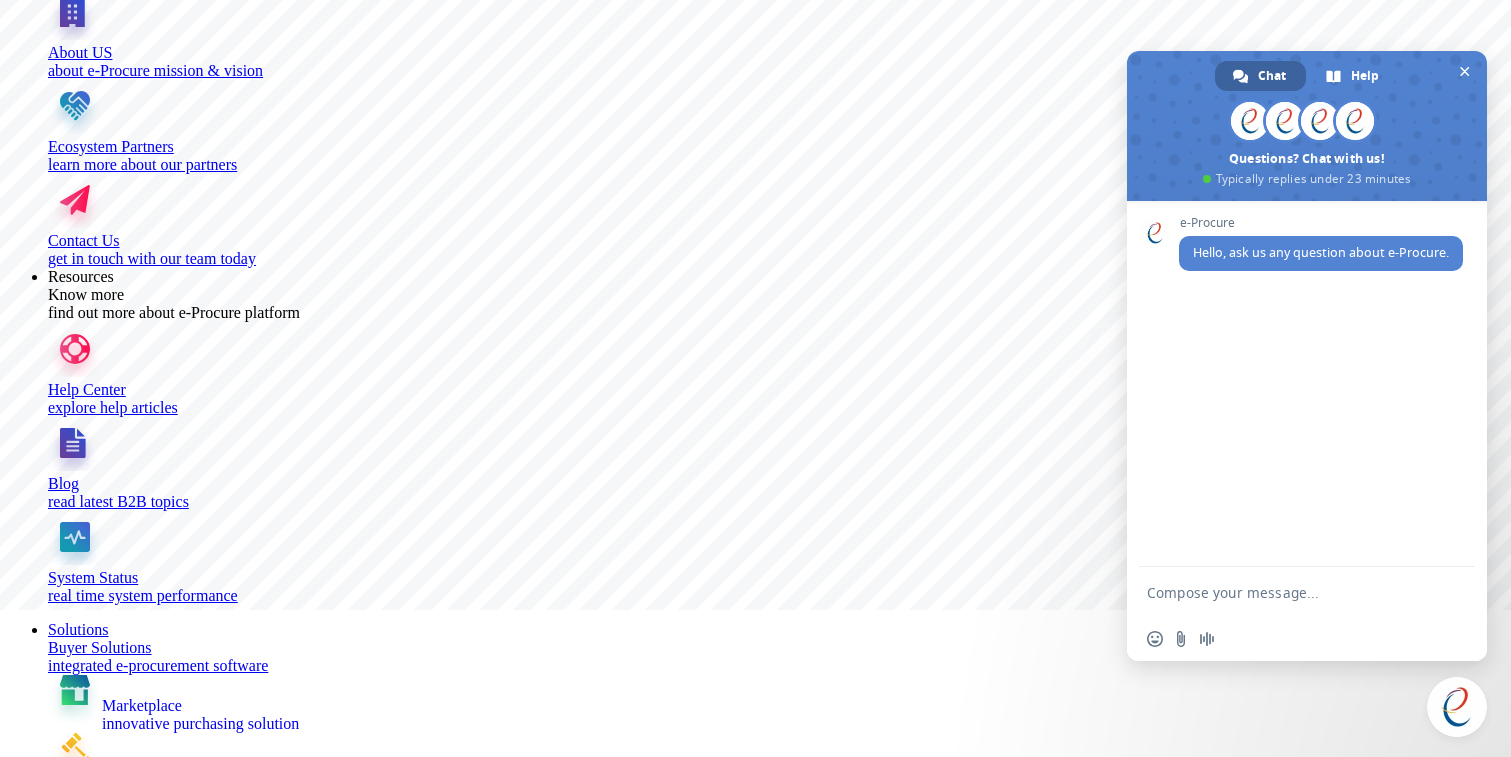 scroll, scrollTop: 0, scrollLeft: 0, axis: both 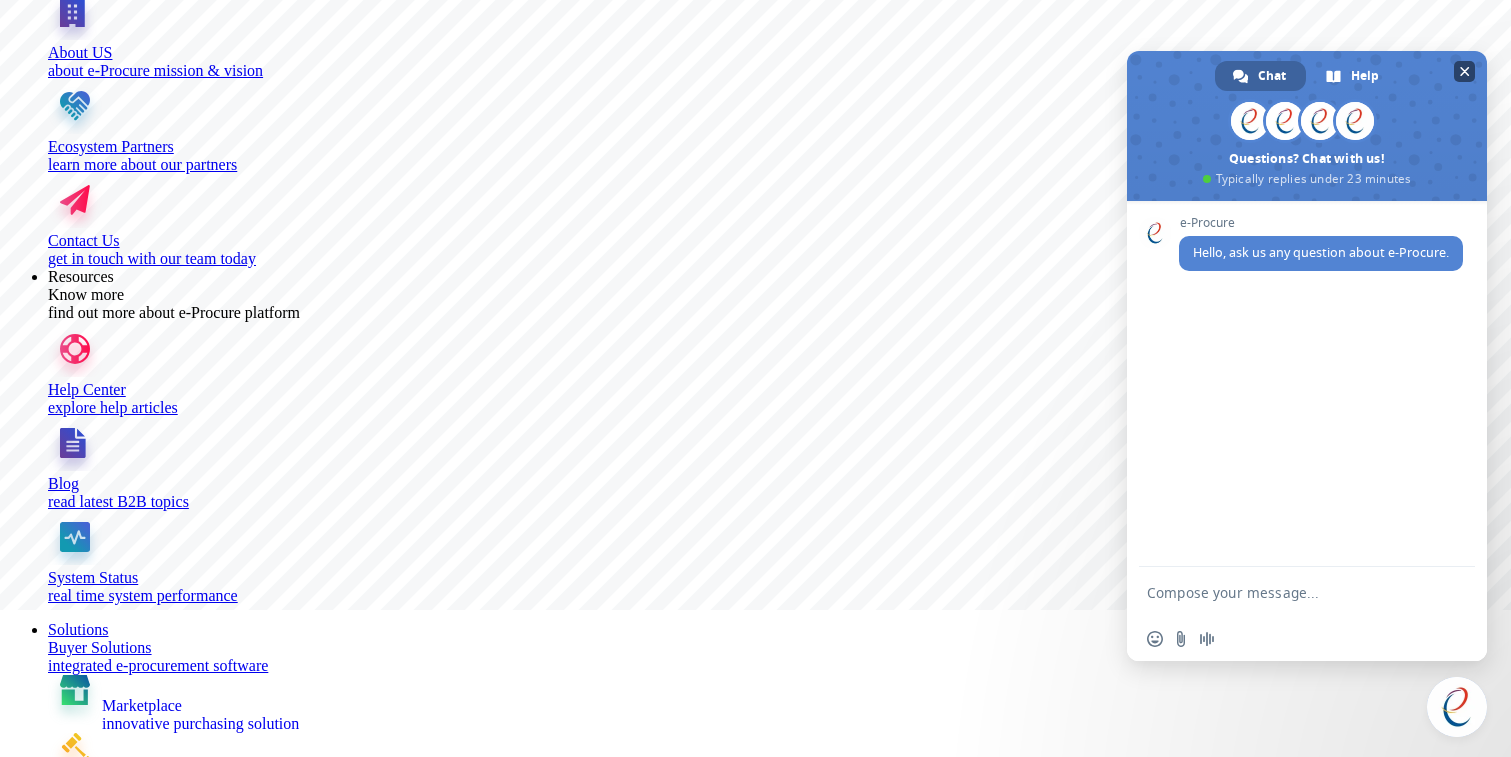 click at bounding box center (1465, 71) 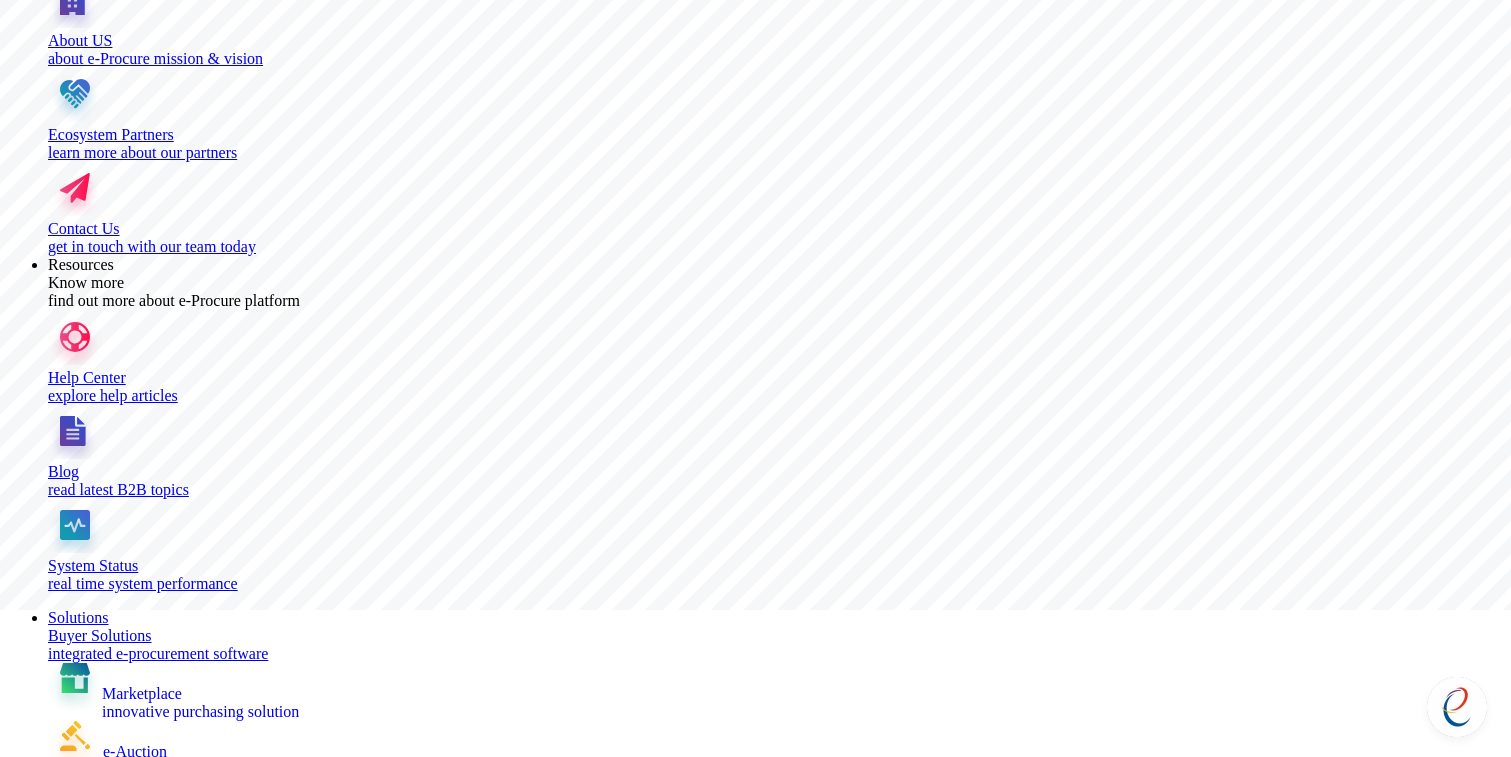 scroll, scrollTop: 2160, scrollLeft: 0, axis: vertical 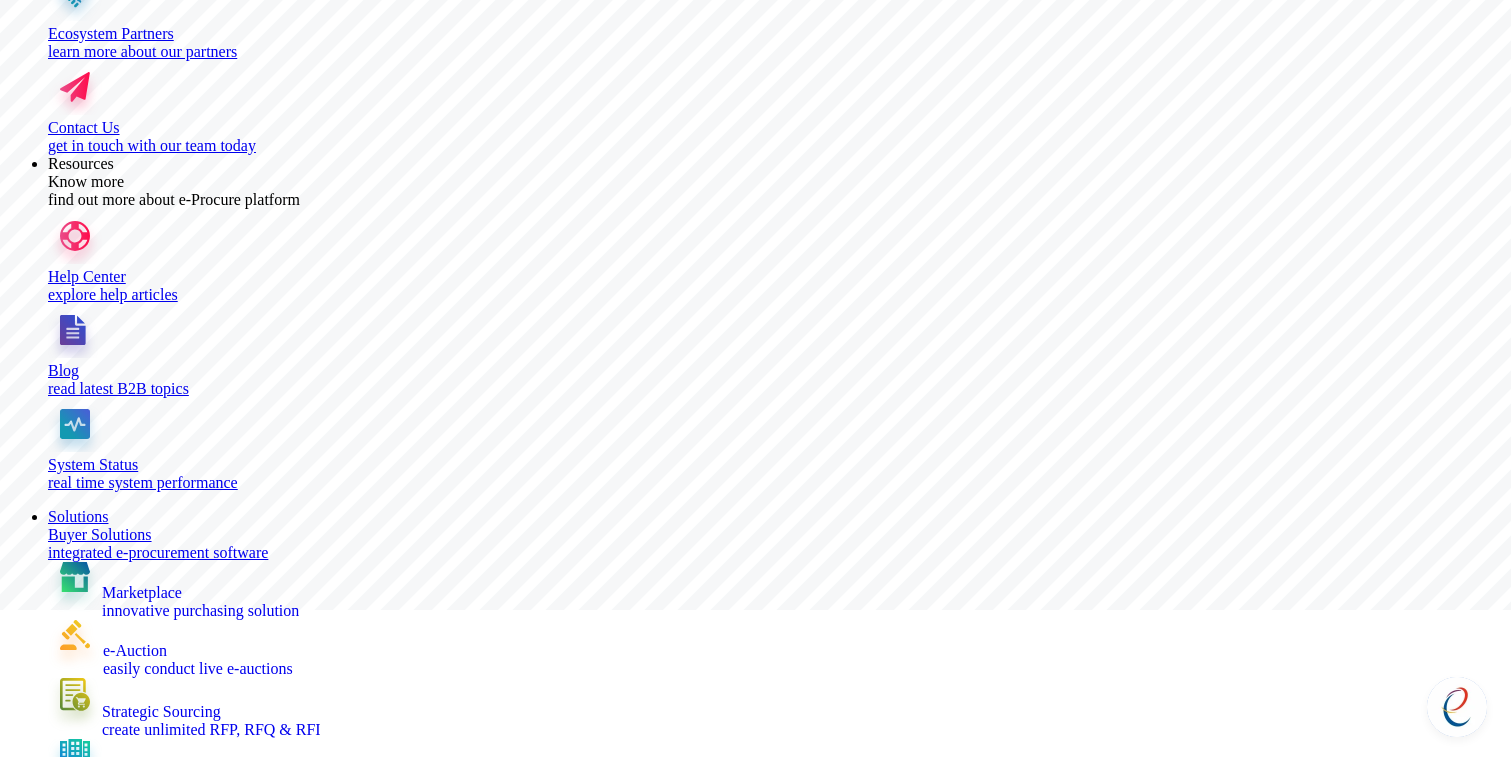 click on "Blog" at bounding box center [47, 26644] 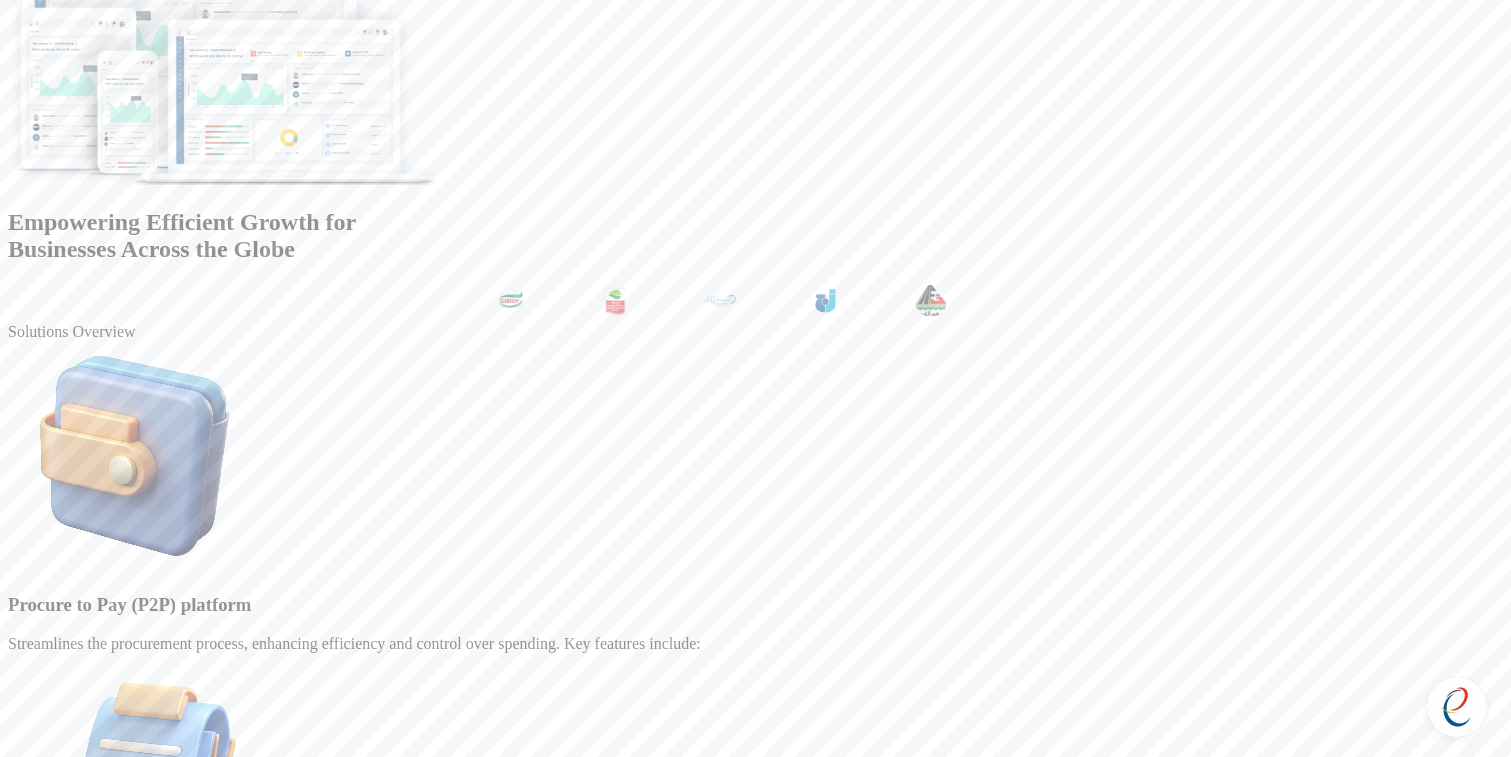 scroll, scrollTop: 5968, scrollLeft: 0, axis: vertical 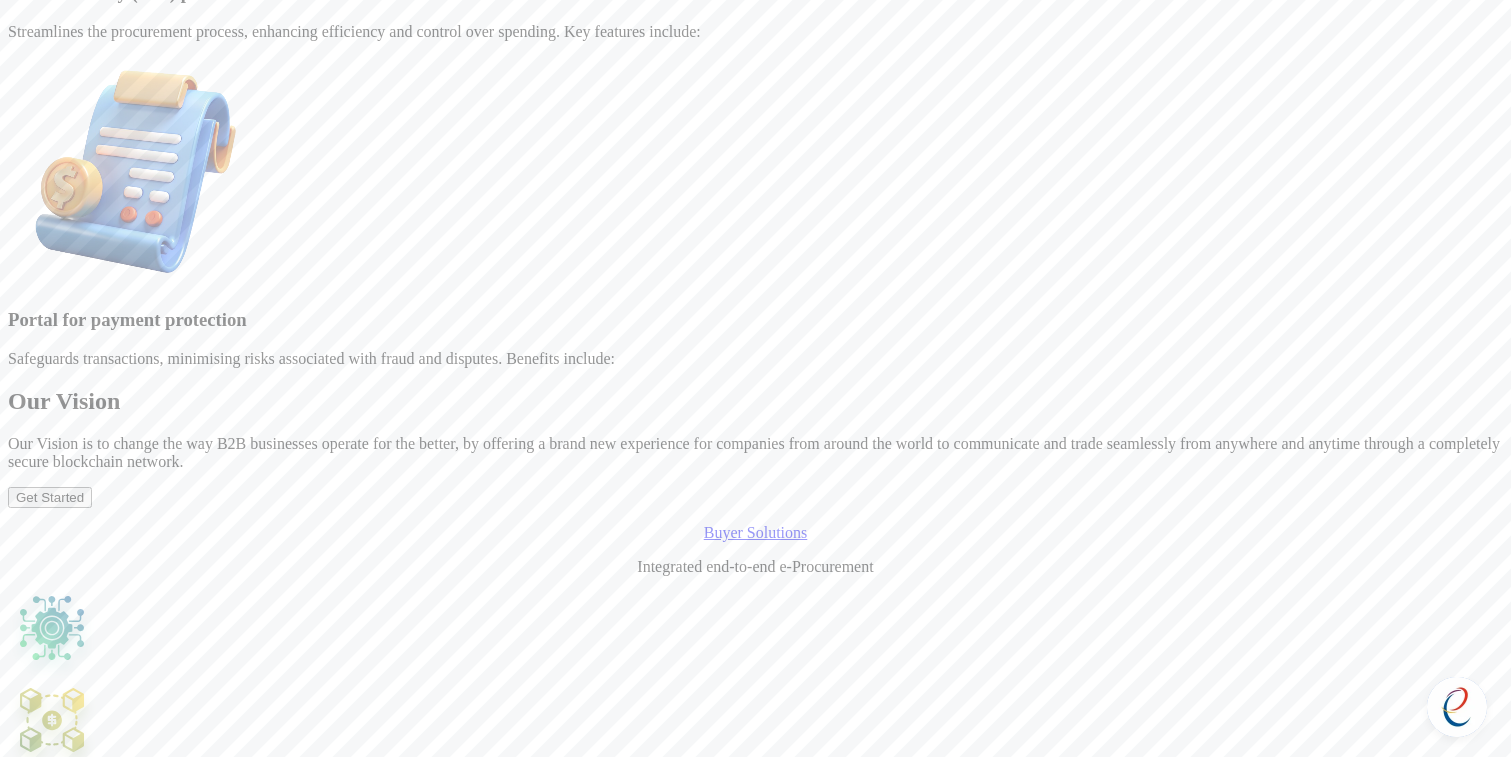 click on "System Status" at bounding box center [53, 9263] 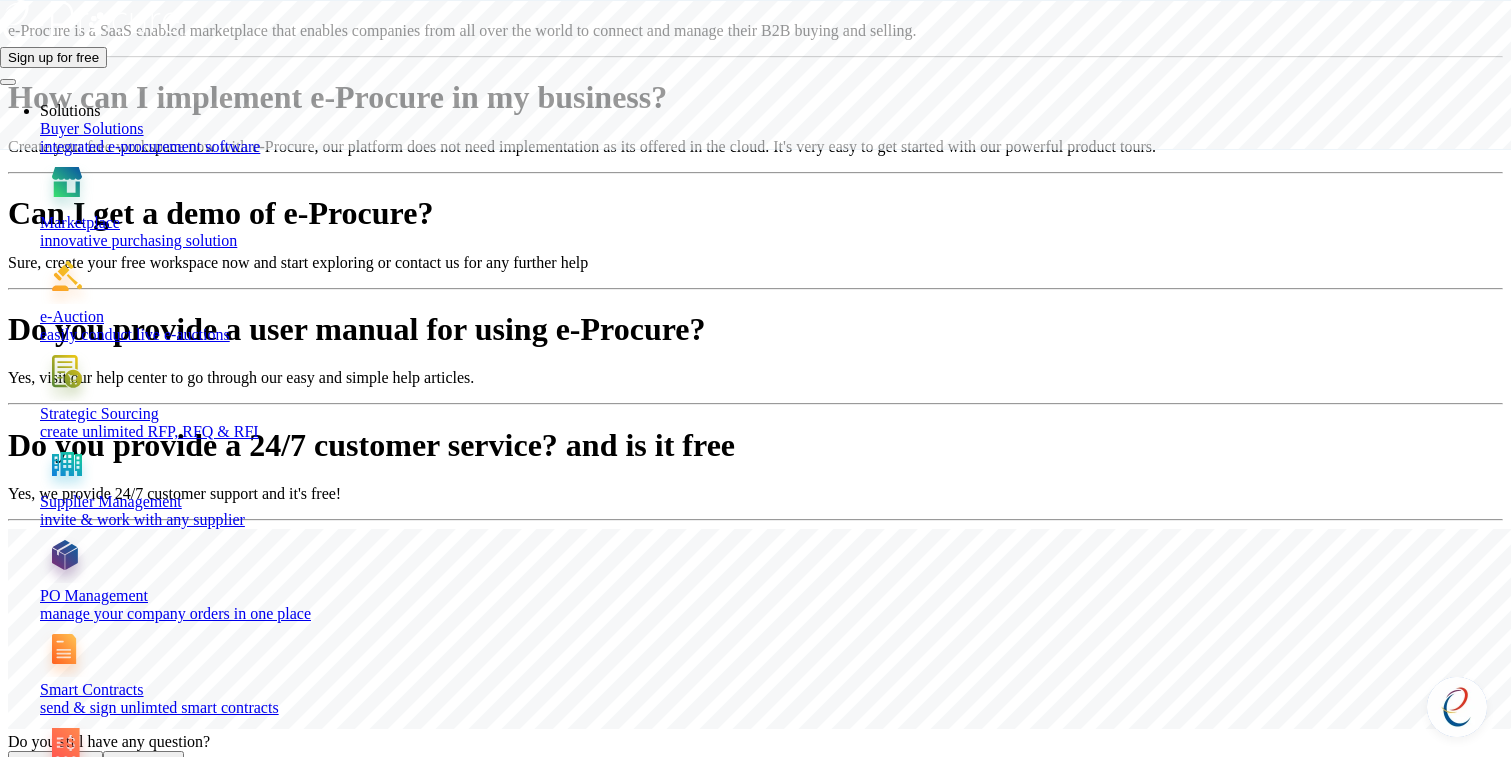 scroll, scrollTop: 0, scrollLeft: 0, axis: both 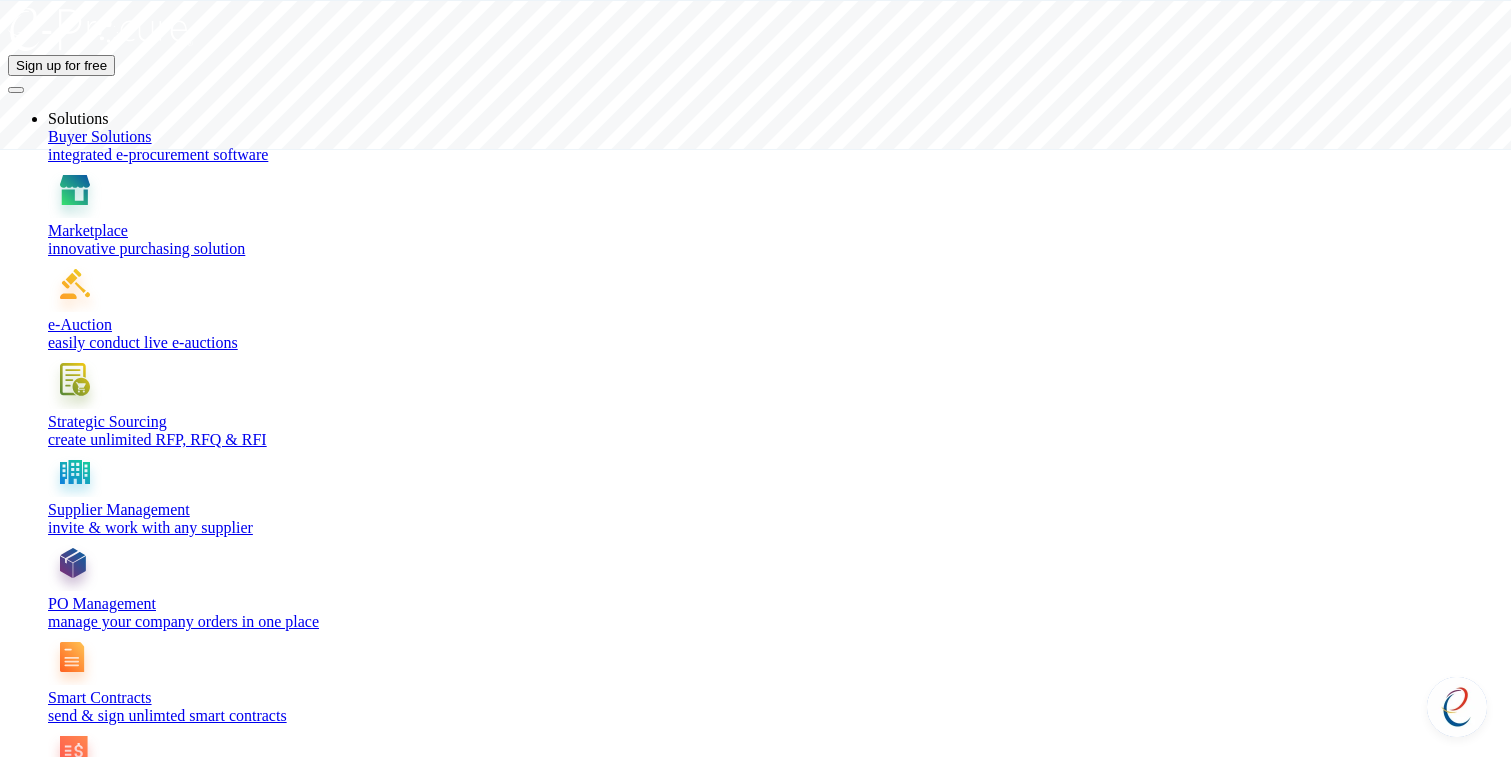 click at bounding box center [100, 29] 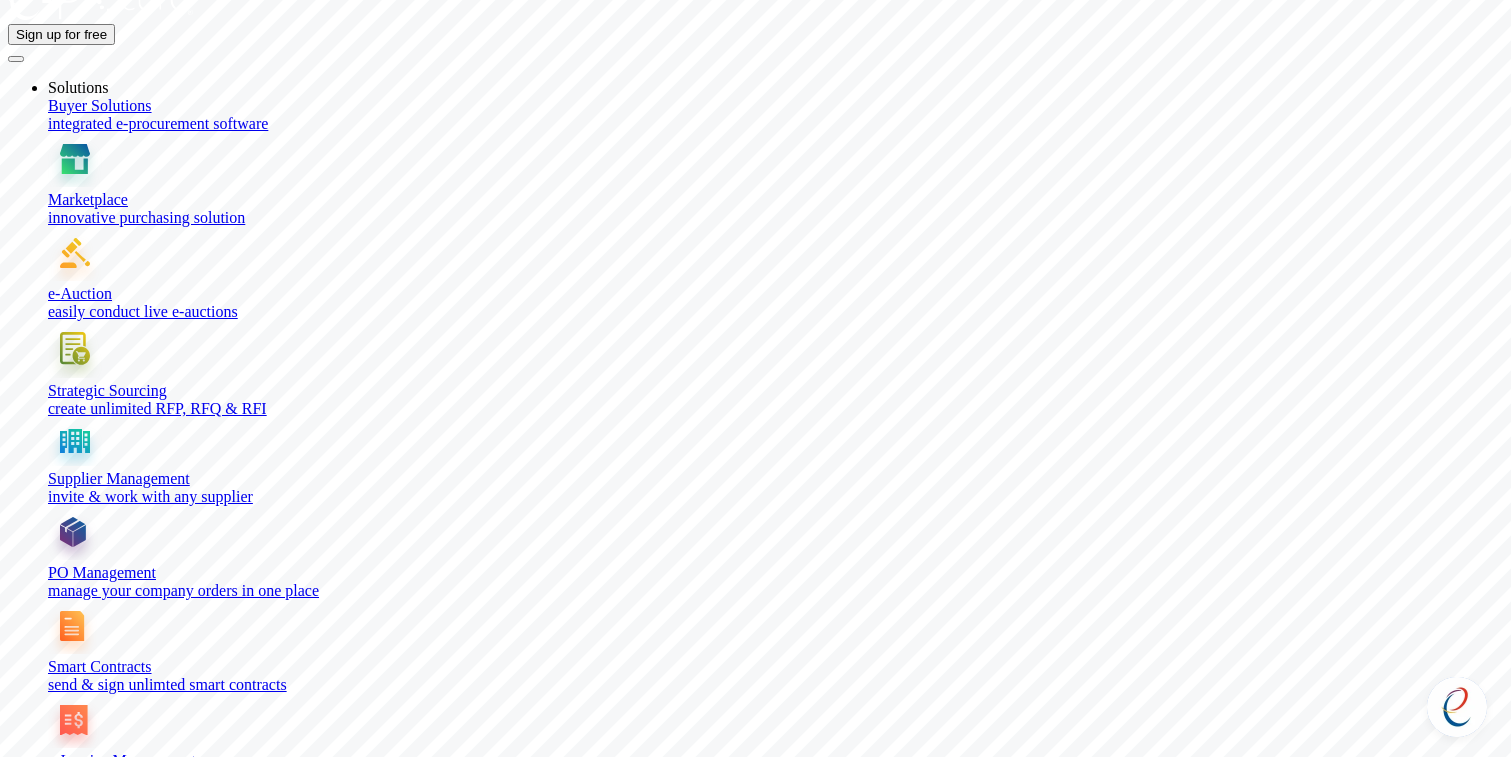 scroll, scrollTop: 0, scrollLeft: 0, axis: both 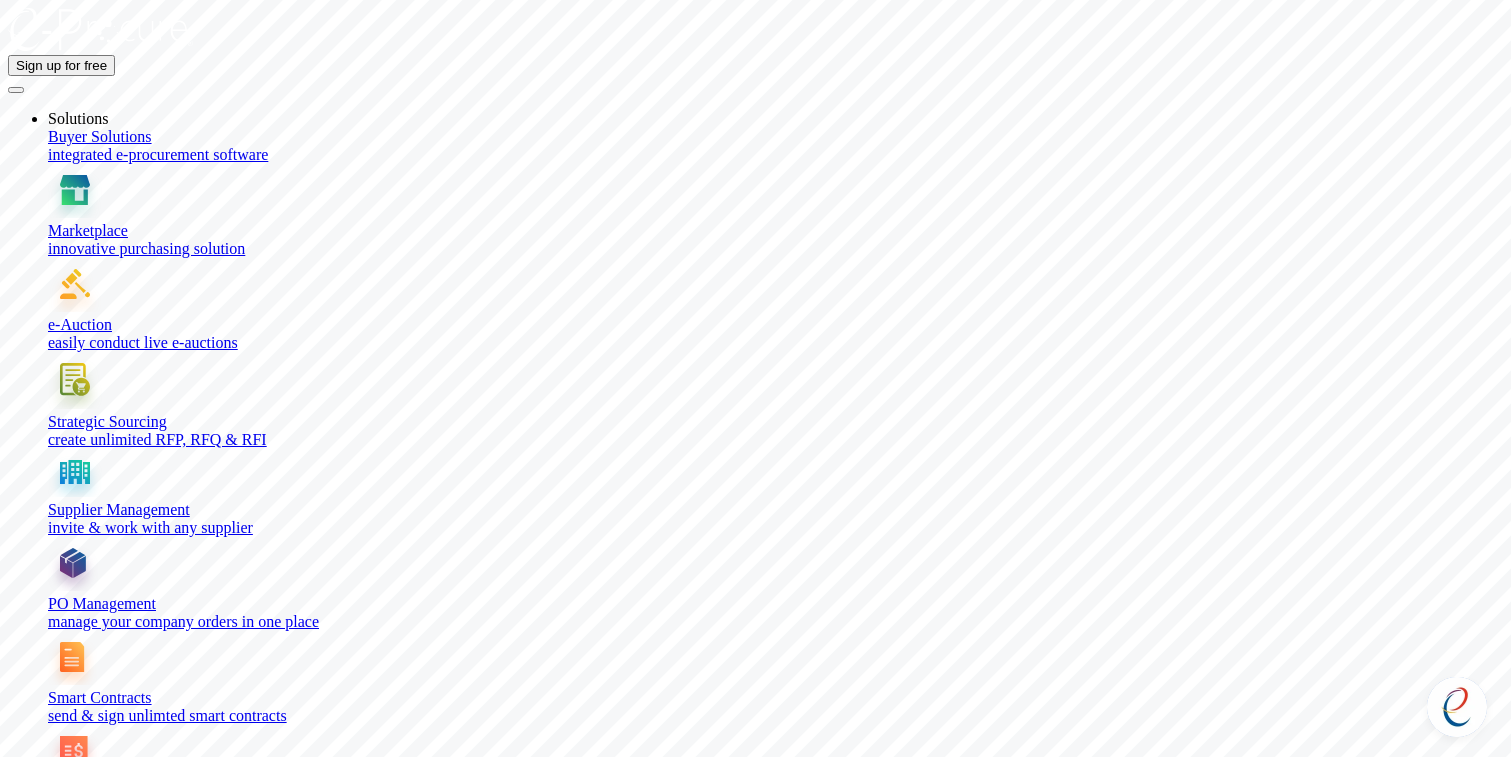 click on "Procure to pay platform & payment protection Our advanced technology and secure systems provide a safe and reliable way to transfer funds, allowing you to benefit from reduced processing times and improved efficiency. Get Started" at bounding box center [755, 5196] 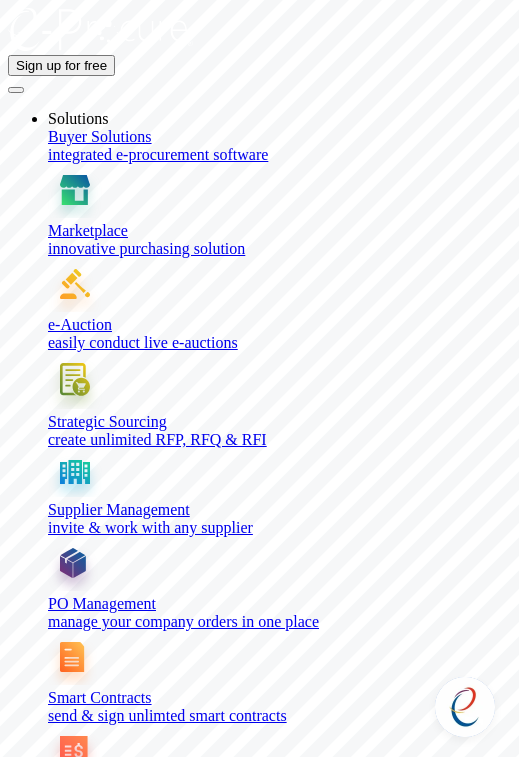 click at bounding box center [16, 90] 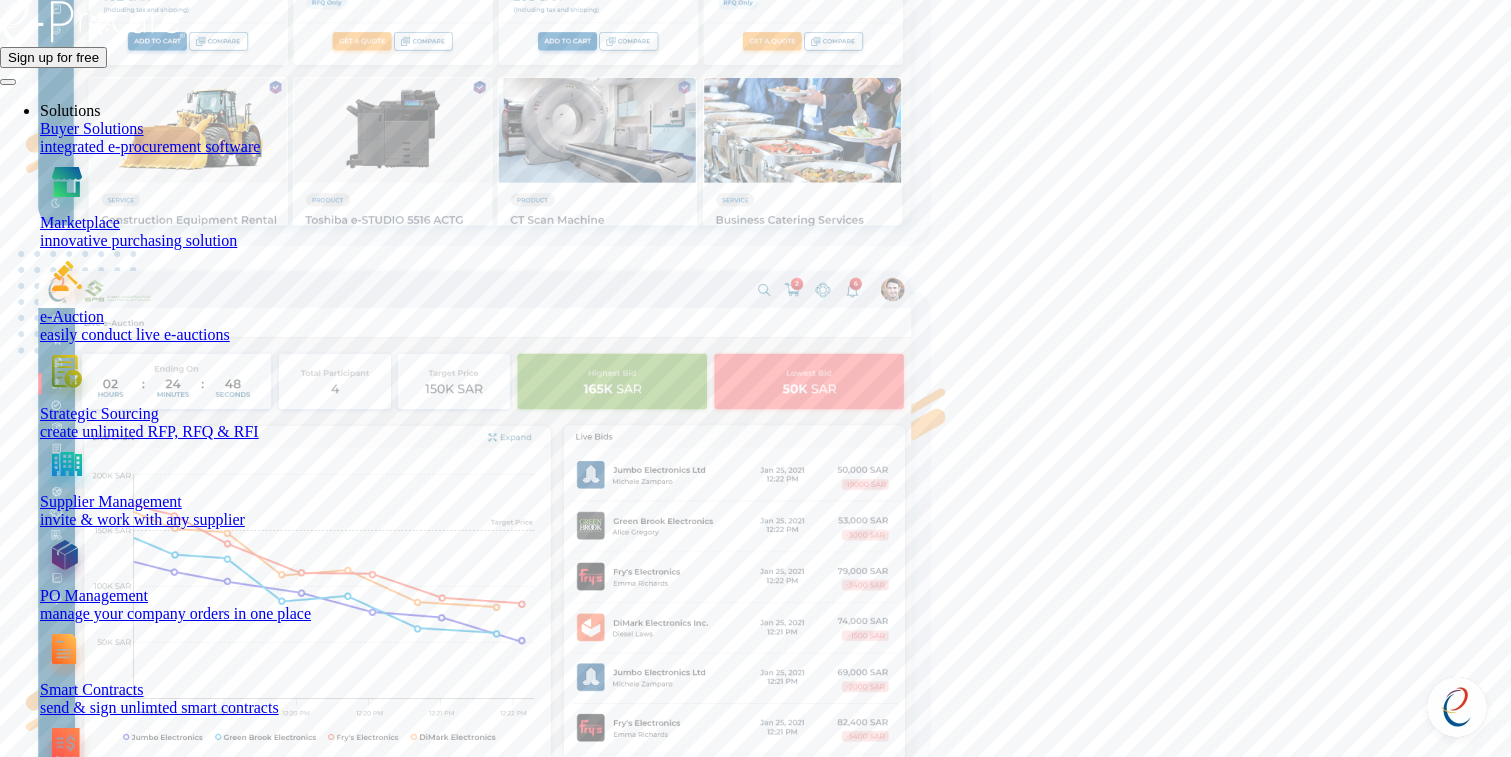 scroll, scrollTop: 2426, scrollLeft: 0, axis: vertical 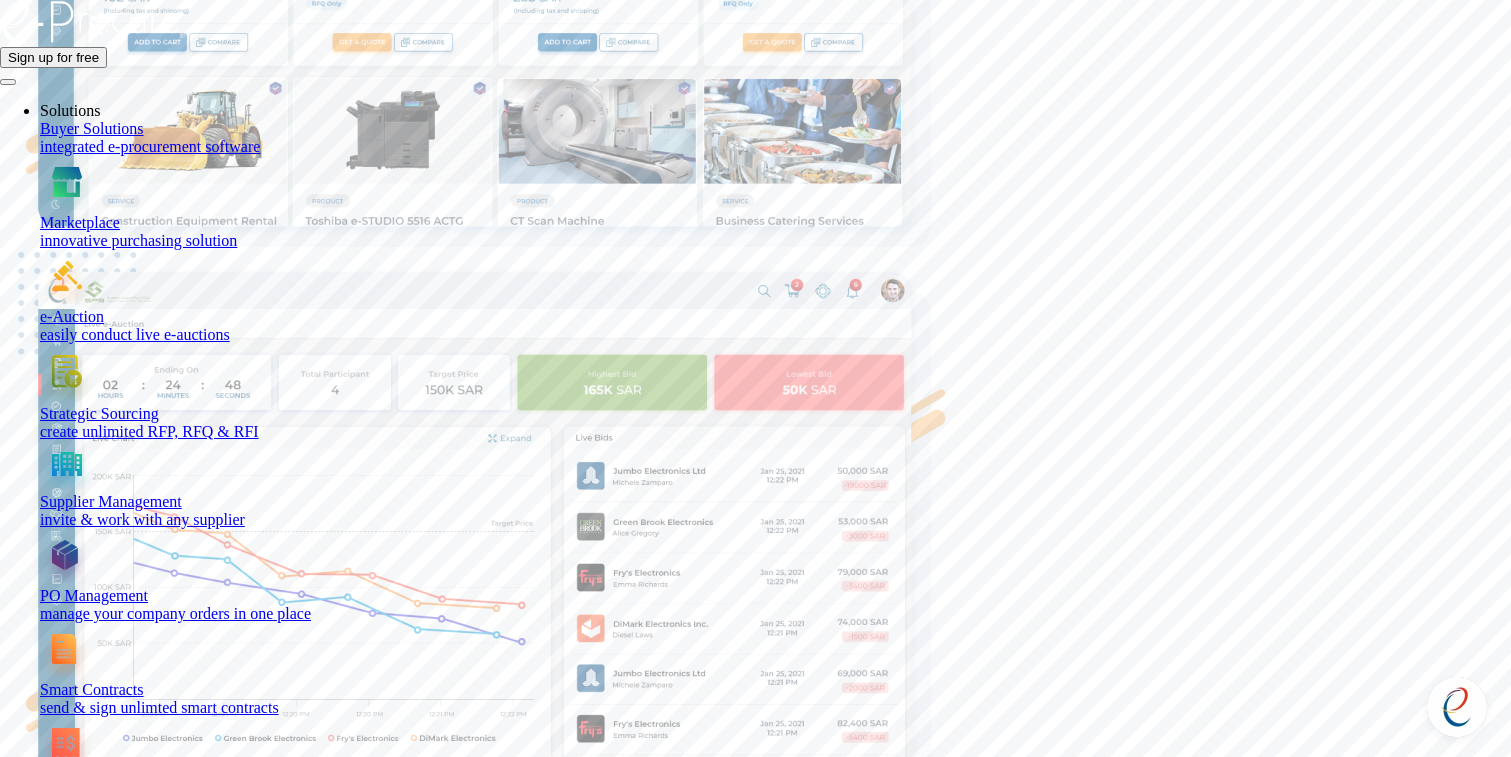 click on "streamline your entire strategic procurement process with advanced & modern tools" at bounding box center [755, 1694] 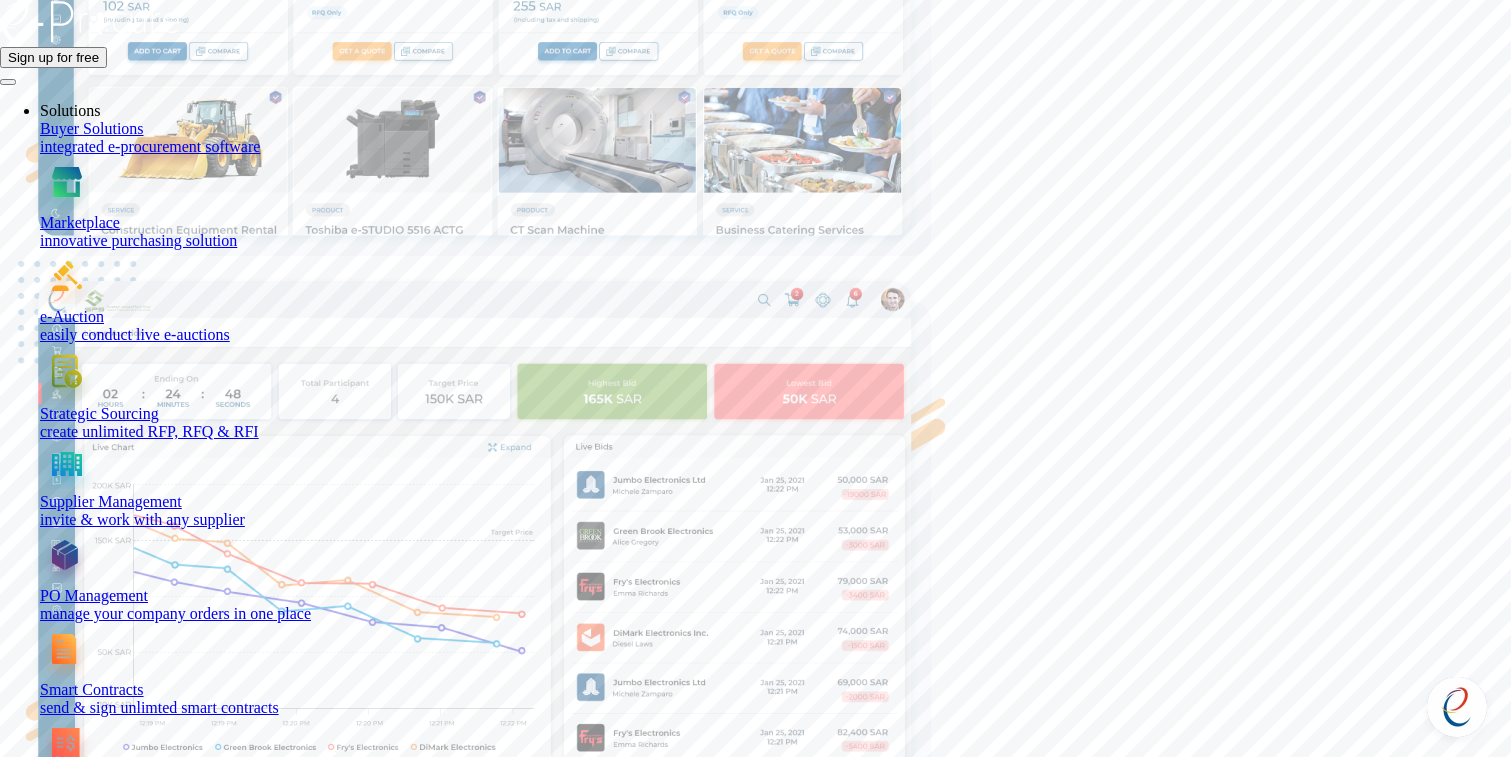 click on "All-in-One Supplier Discovery Solution" at bounding box center (755, 1845) 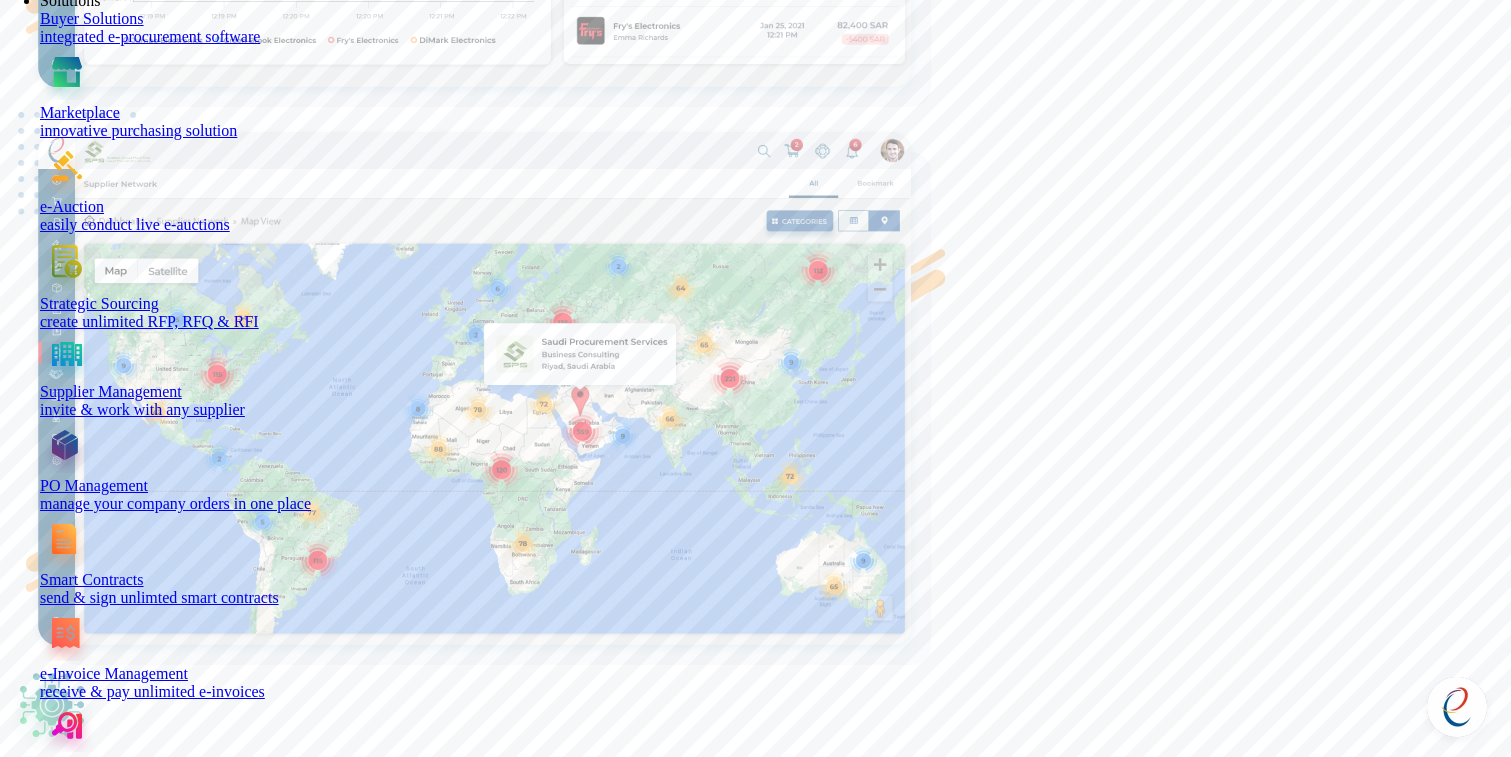 scroll, scrollTop: 3129, scrollLeft: 0, axis: vertical 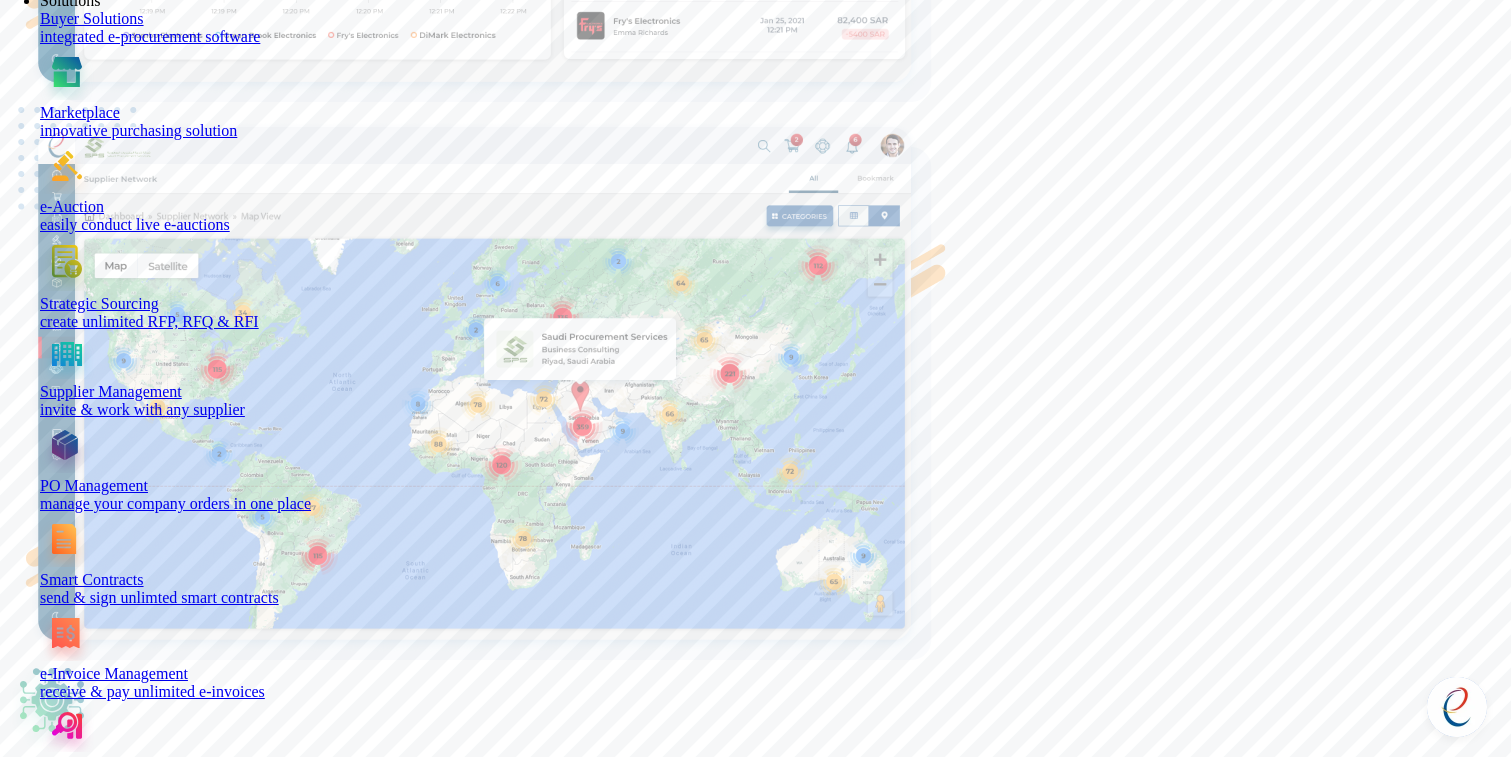 click on "streamline your entire quotation and proposal process with advanced & modern tools" at bounding box center (755, 1949) 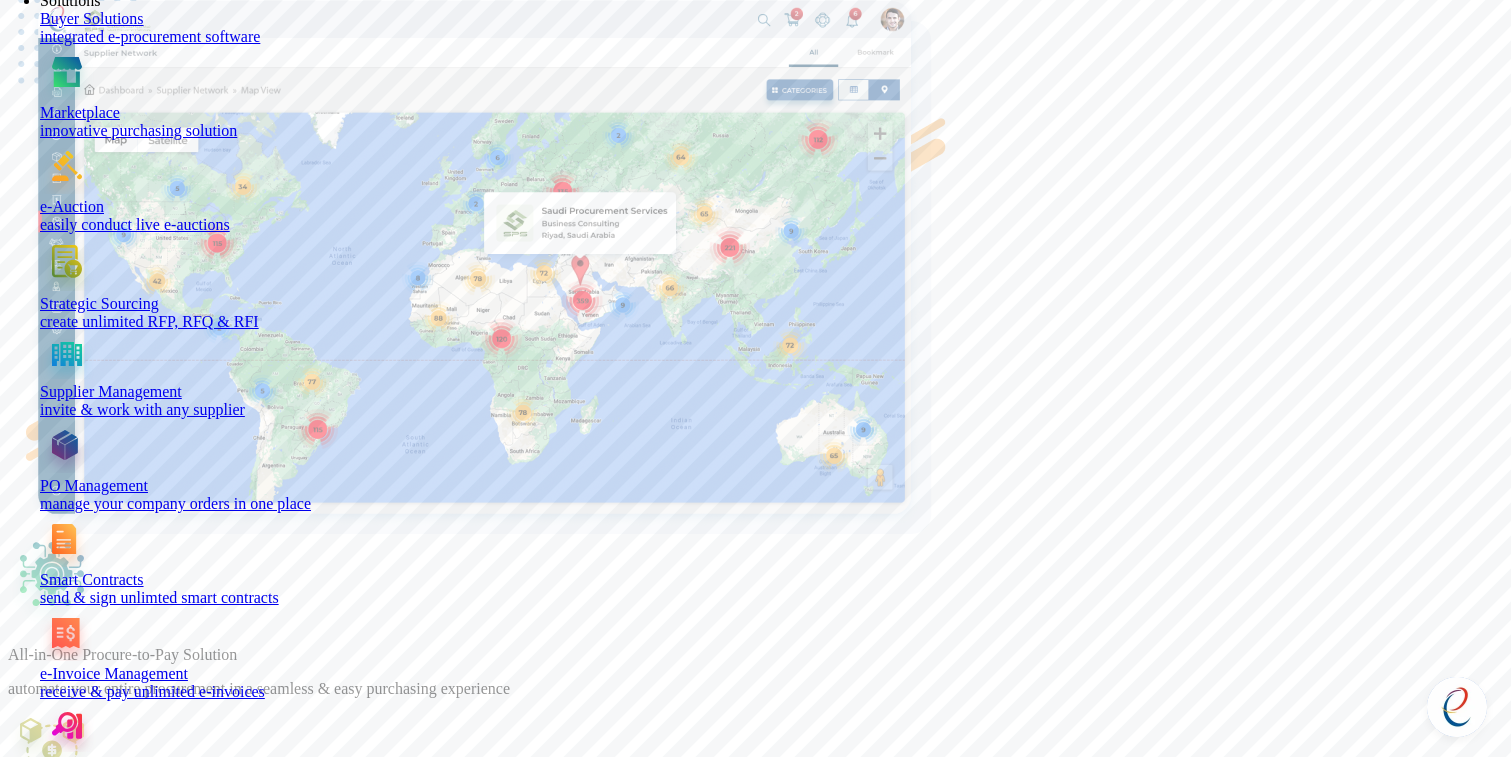 scroll, scrollTop: 3386, scrollLeft: 0, axis: vertical 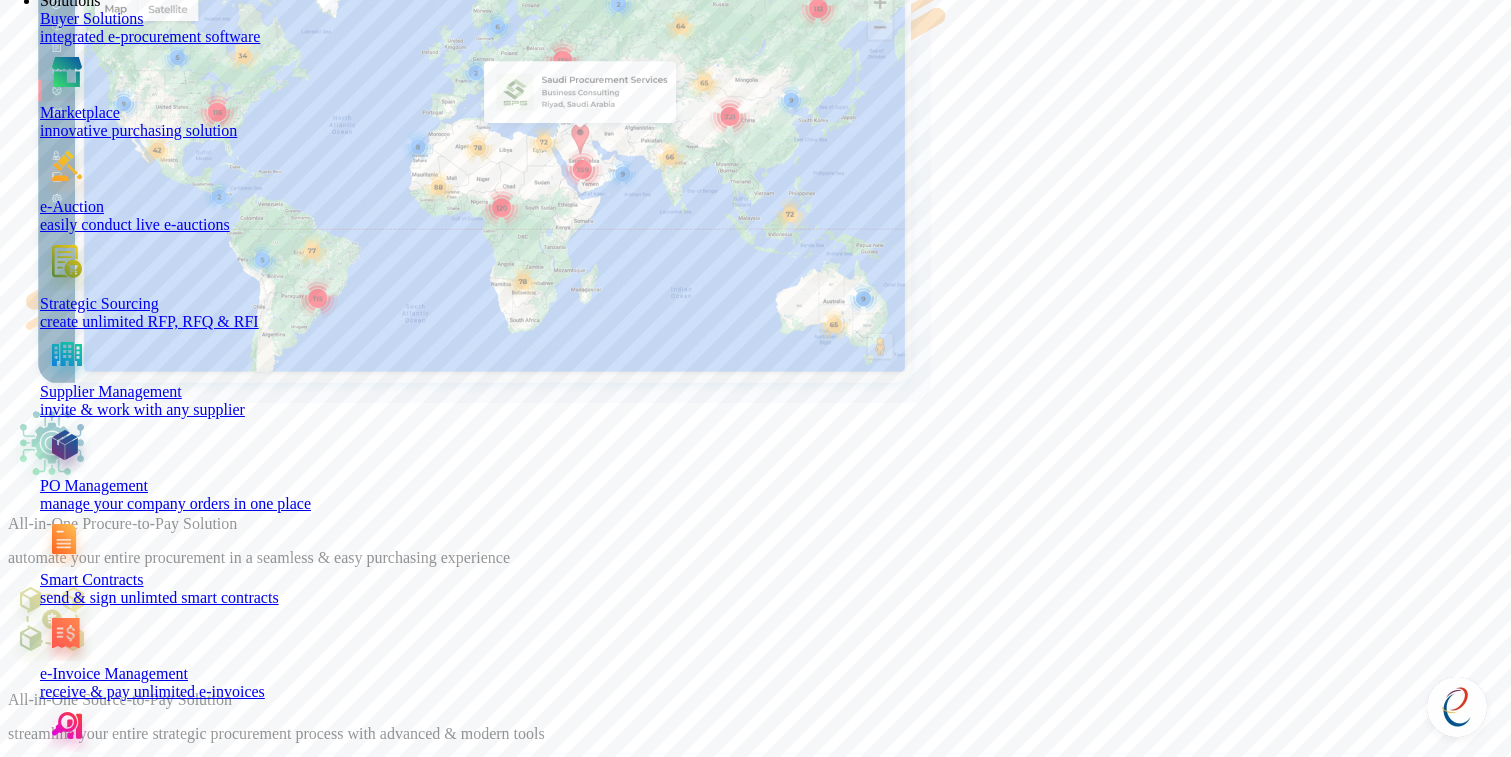 click on "automate your entire catalogue of products & services to achieve more" at bounding box center [755, 1516] 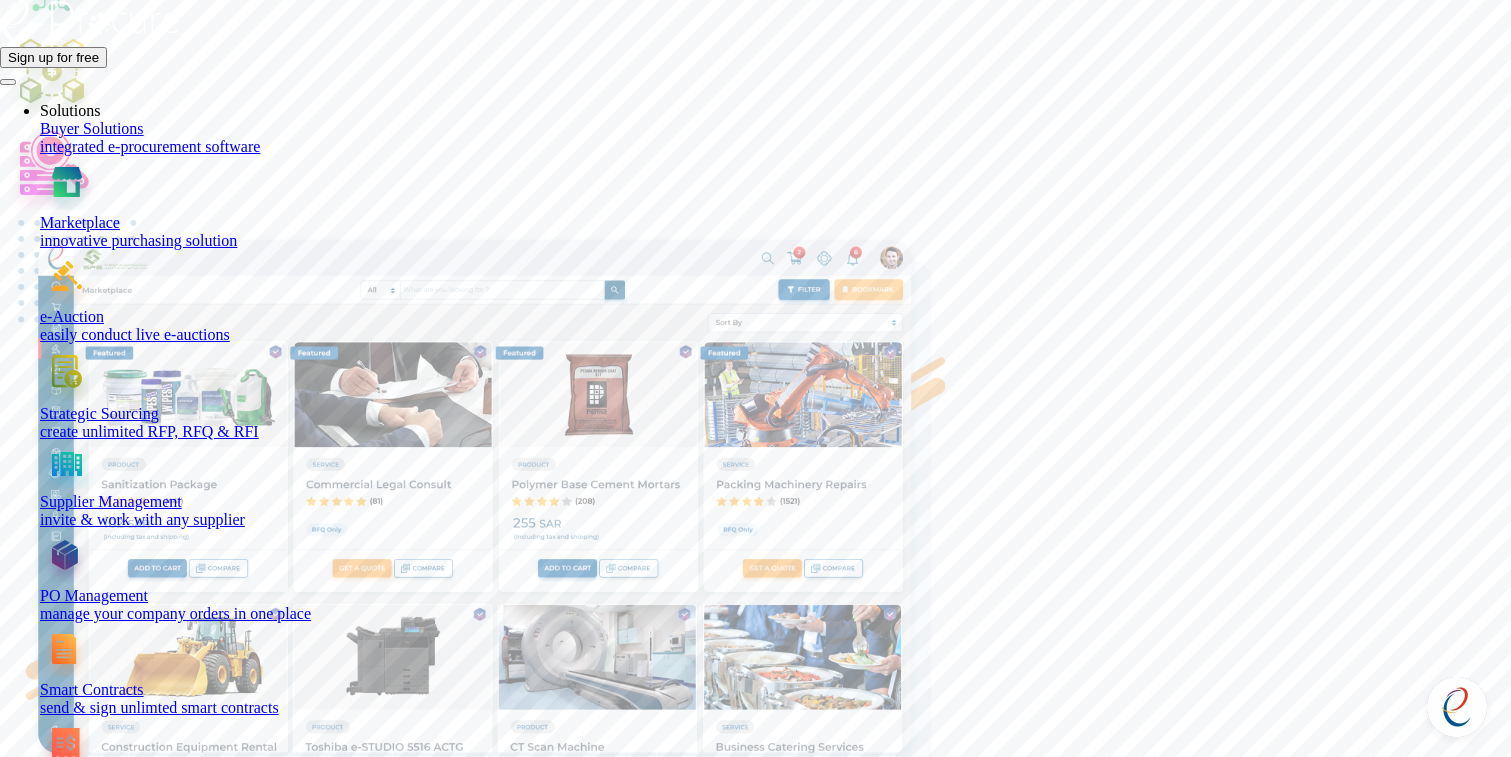 scroll, scrollTop: 1866, scrollLeft: 0, axis: vertical 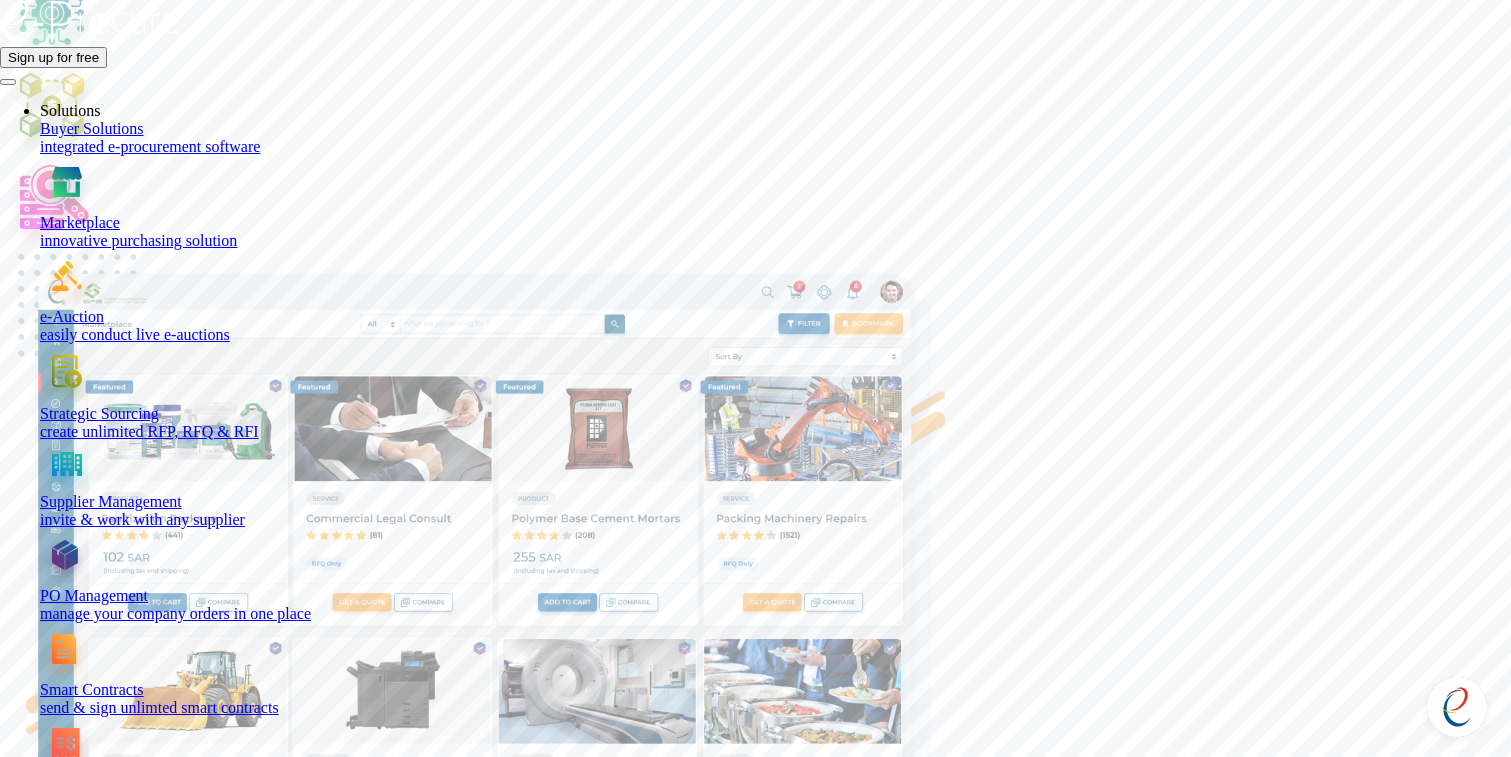 click at bounding box center [1457, 707] 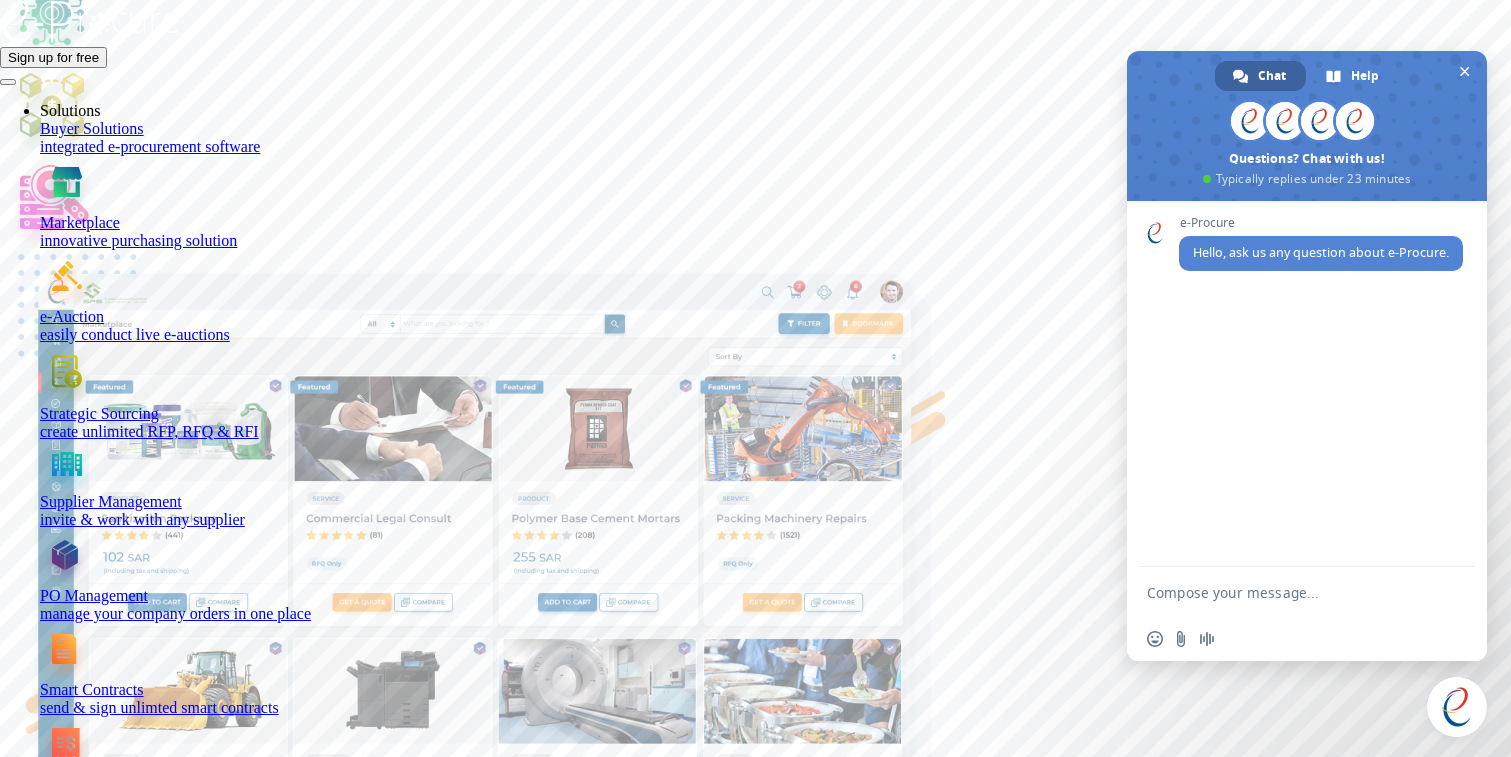 click at bounding box center (1457, 707) 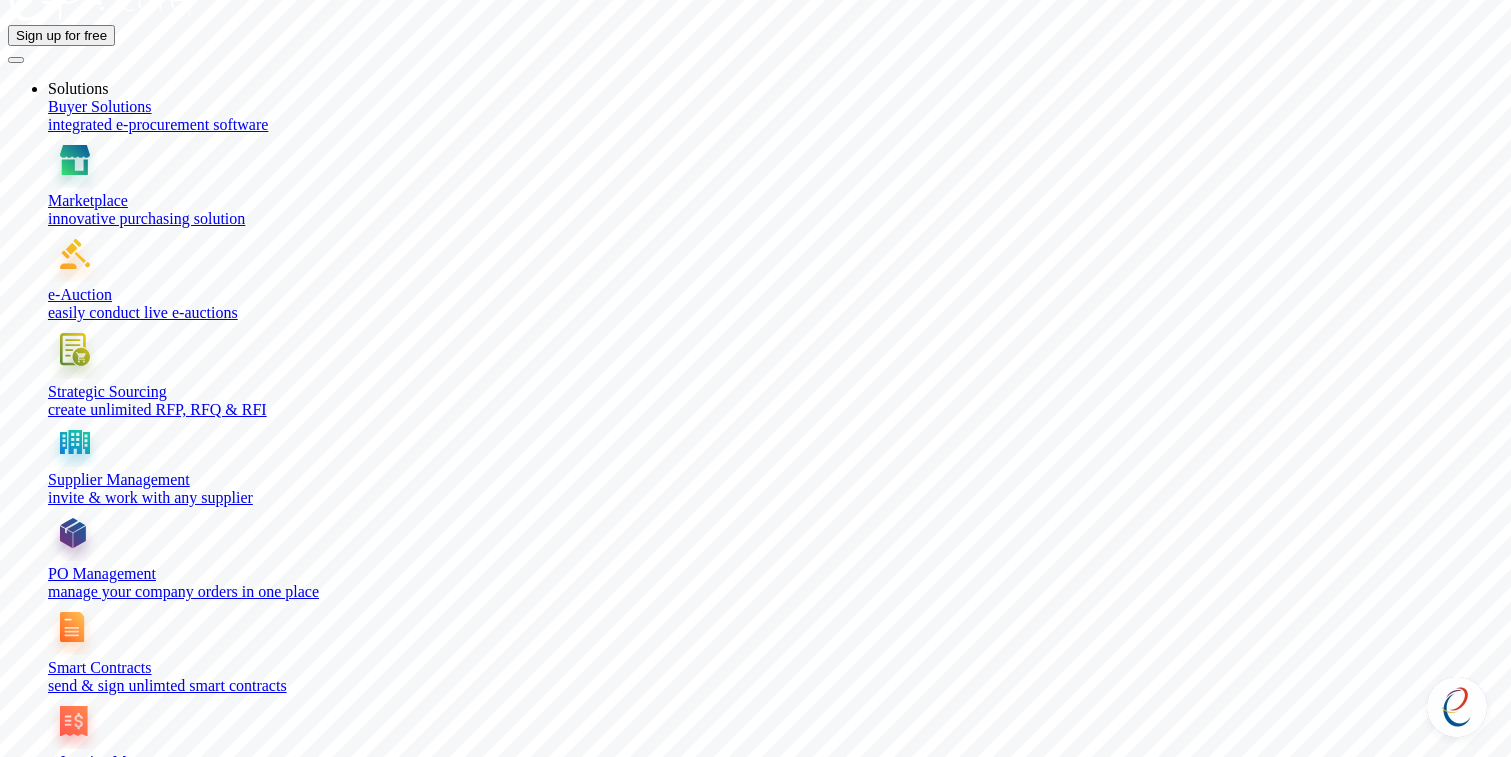 scroll, scrollTop: 29, scrollLeft: 0, axis: vertical 